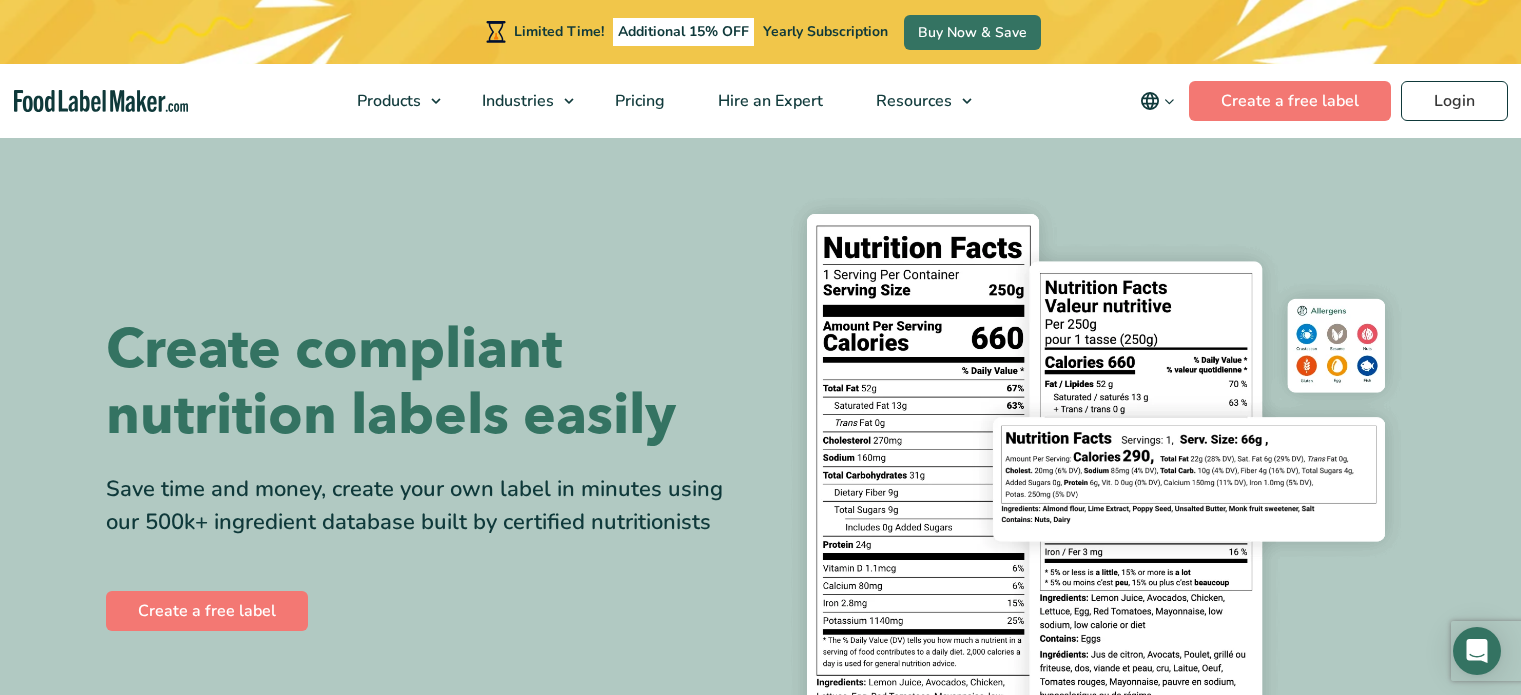 scroll, scrollTop: 0, scrollLeft: 0, axis: both 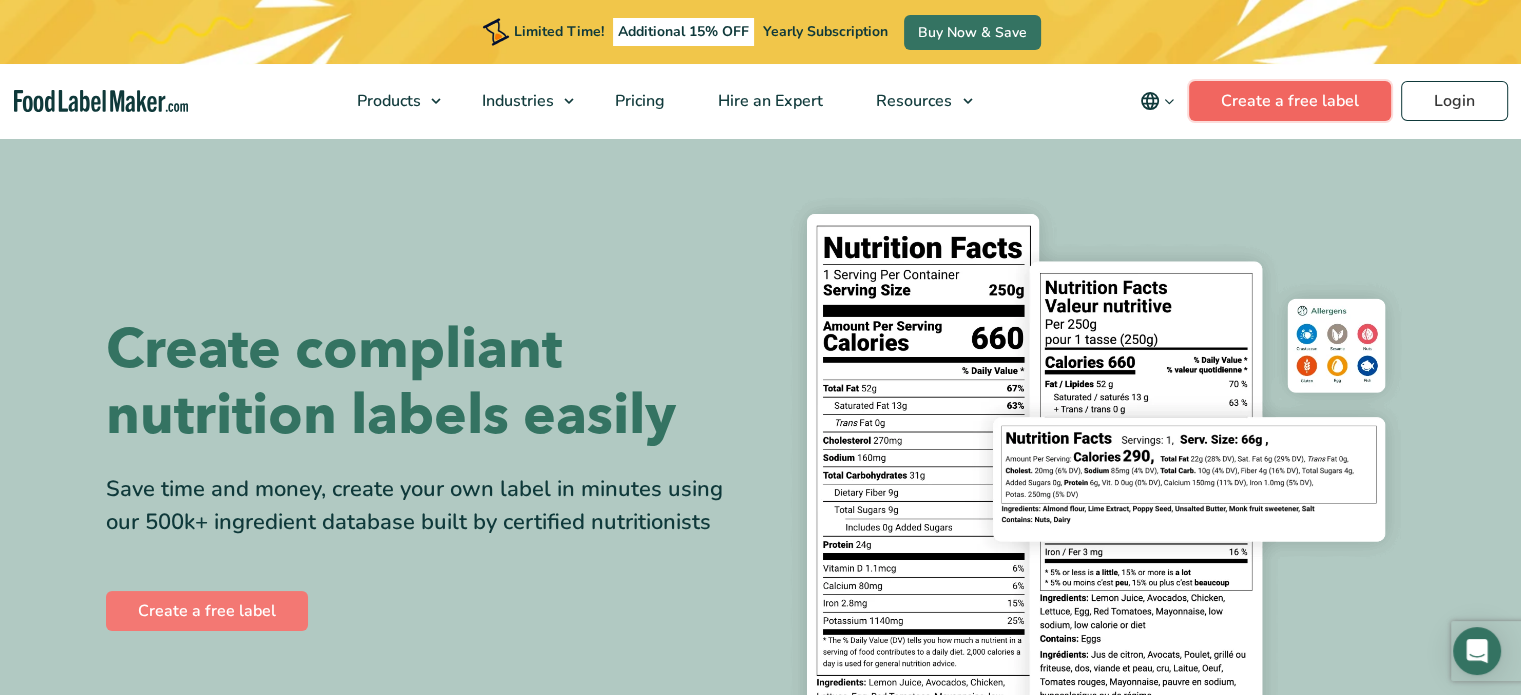 click on "Create a free label" at bounding box center [1290, 101] 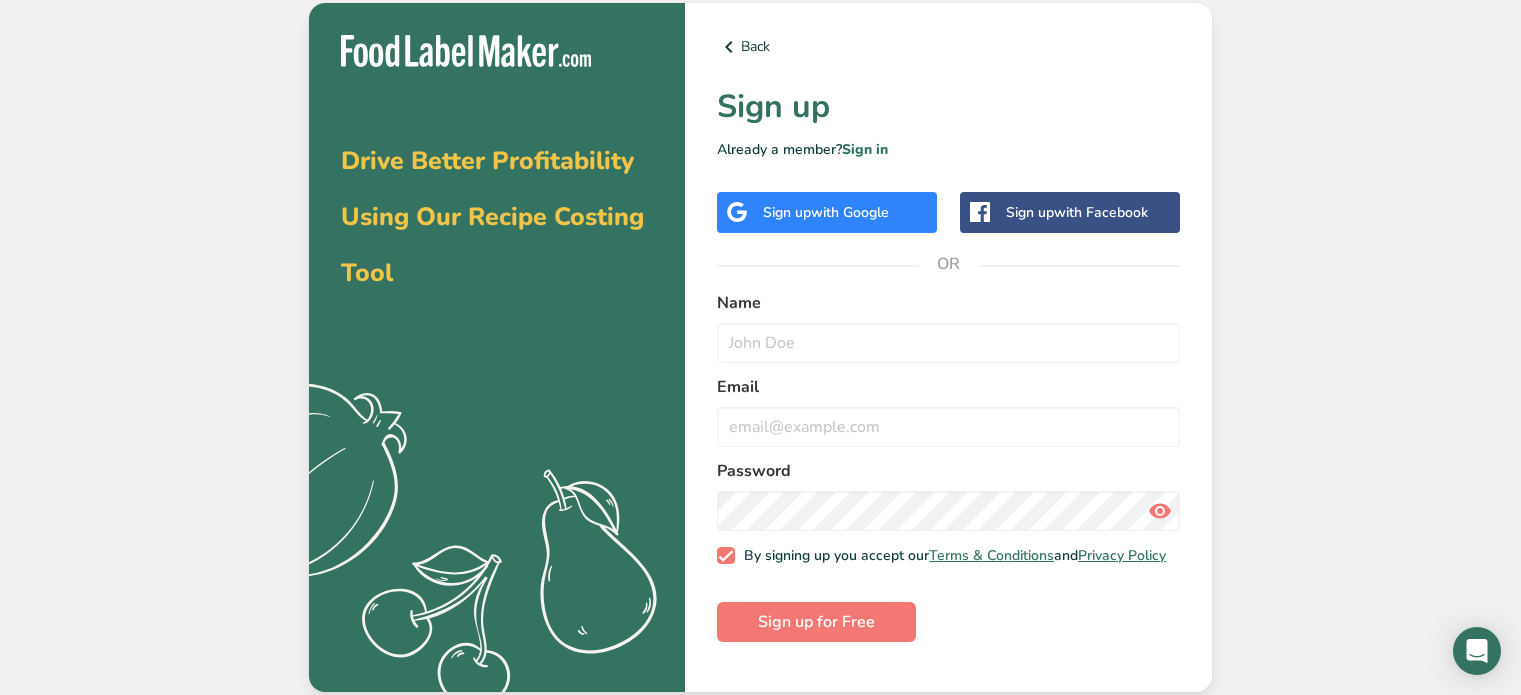 scroll, scrollTop: 0, scrollLeft: 0, axis: both 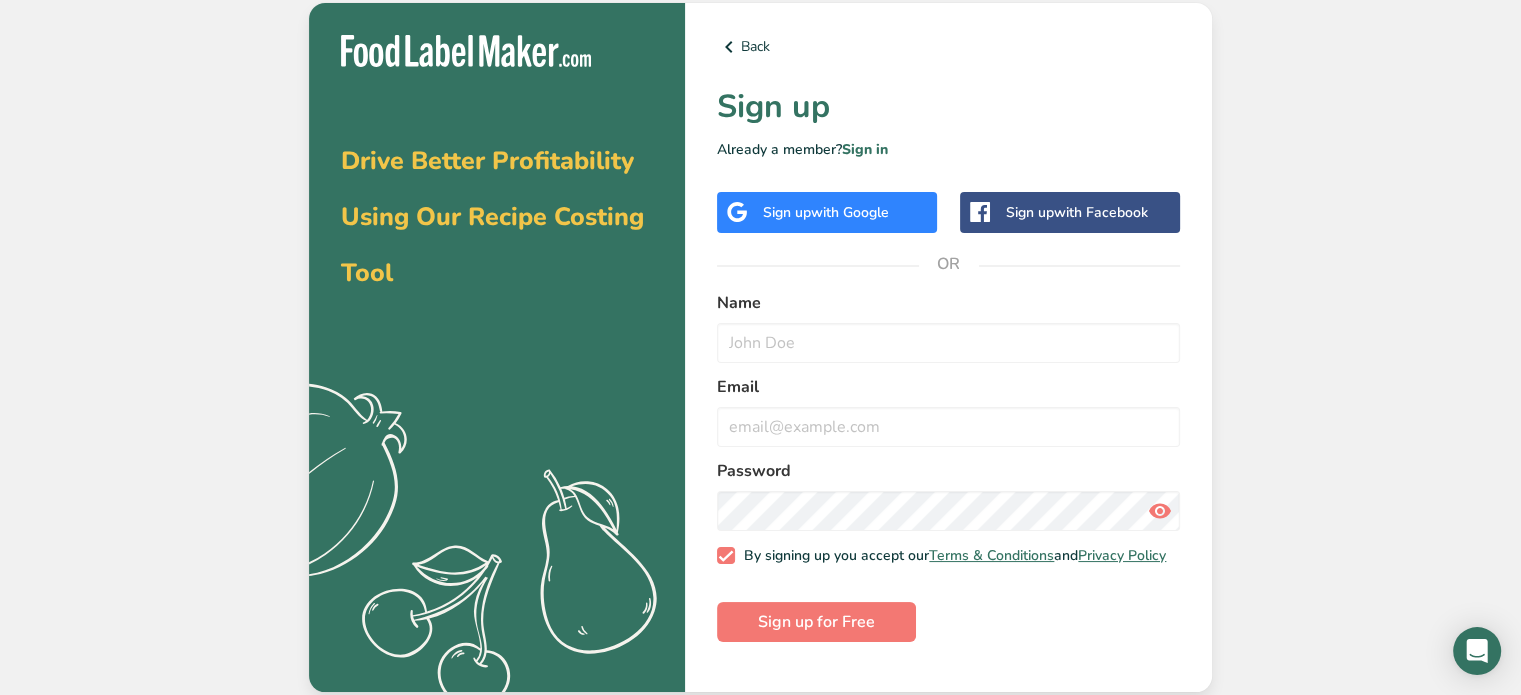 click on "with Google" at bounding box center (850, 212) 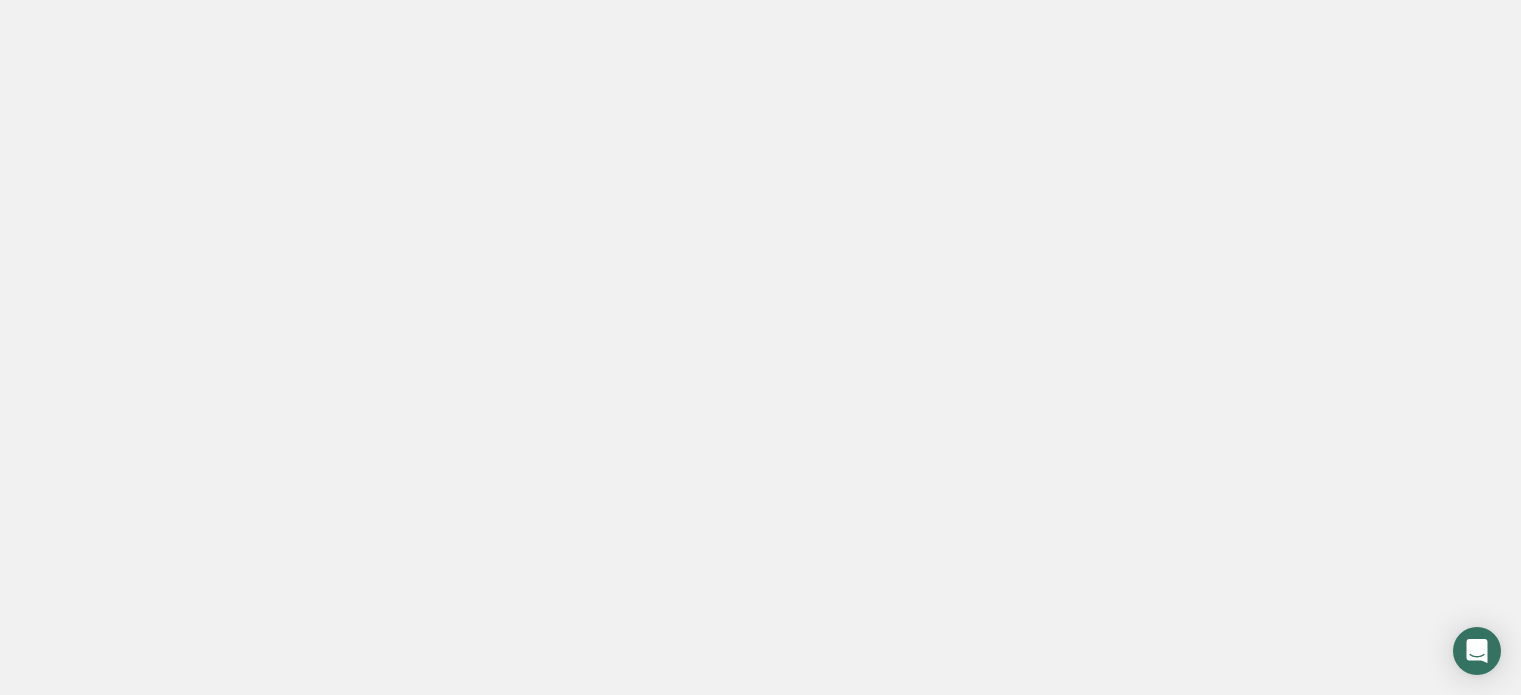 scroll, scrollTop: 0, scrollLeft: 0, axis: both 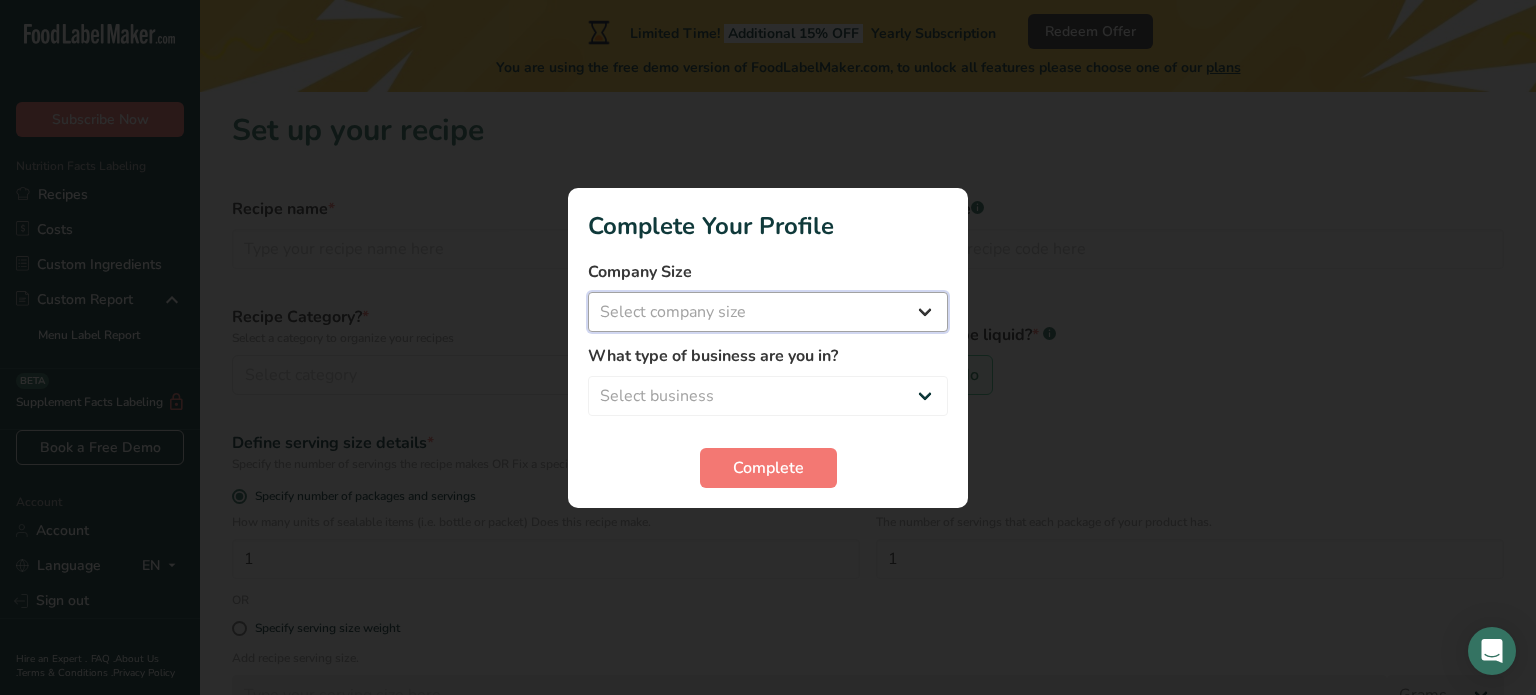 click on "Select company size
Fewer than 10 Employees
10 to 50 Employees
51 to 500 Employees
Over 500 Employees" at bounding box center (768, 312) 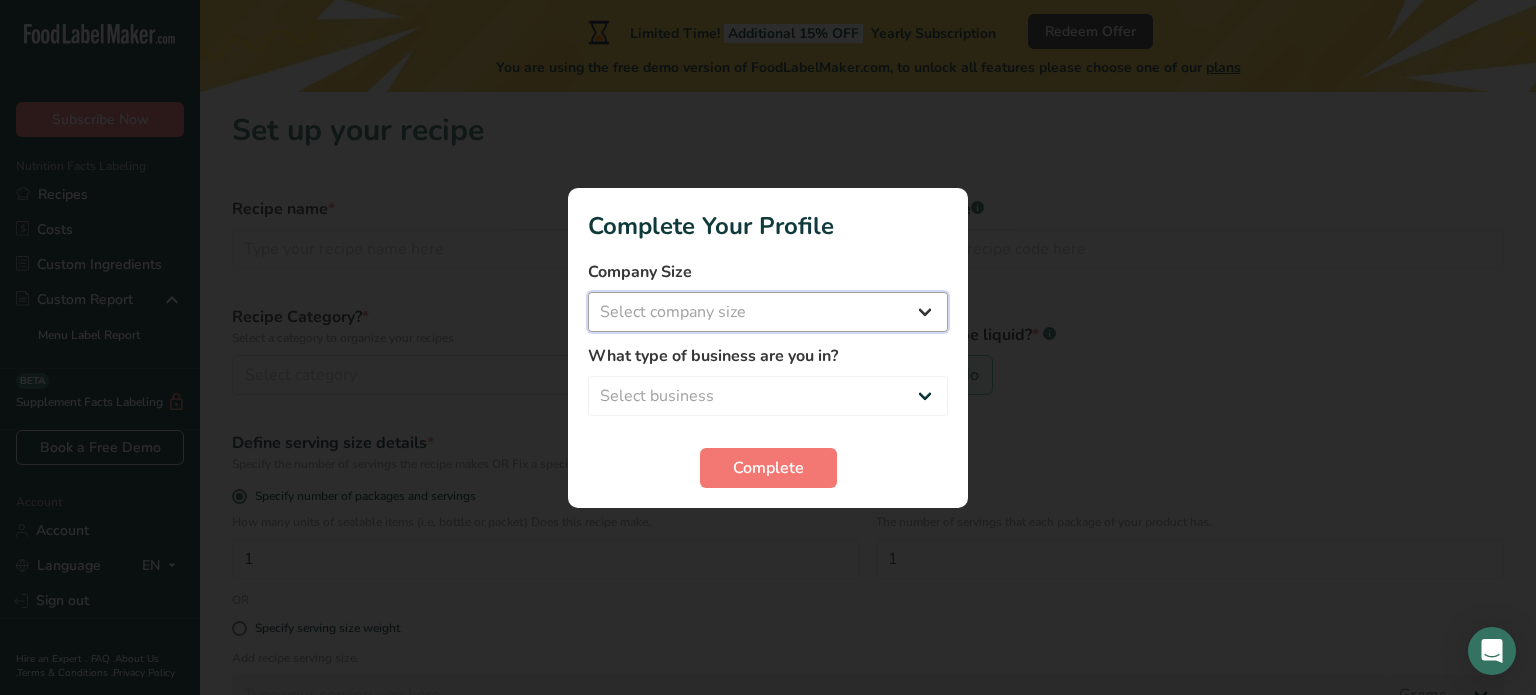 select on "2" 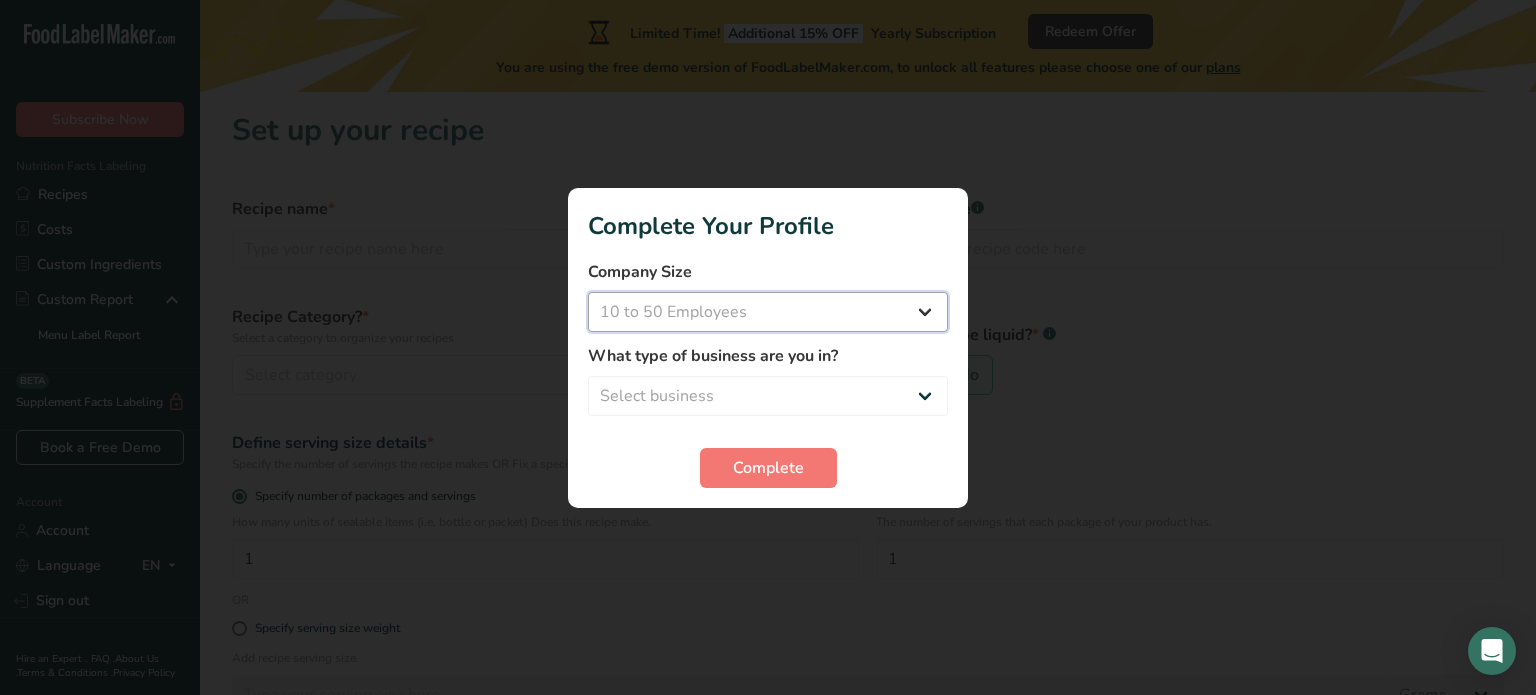 click on "Select company size
Fewer than 10 Employees
10 to 50 Employees
51 to 500 Employees
Over 500 Employees" at bounding box center [768, 312] 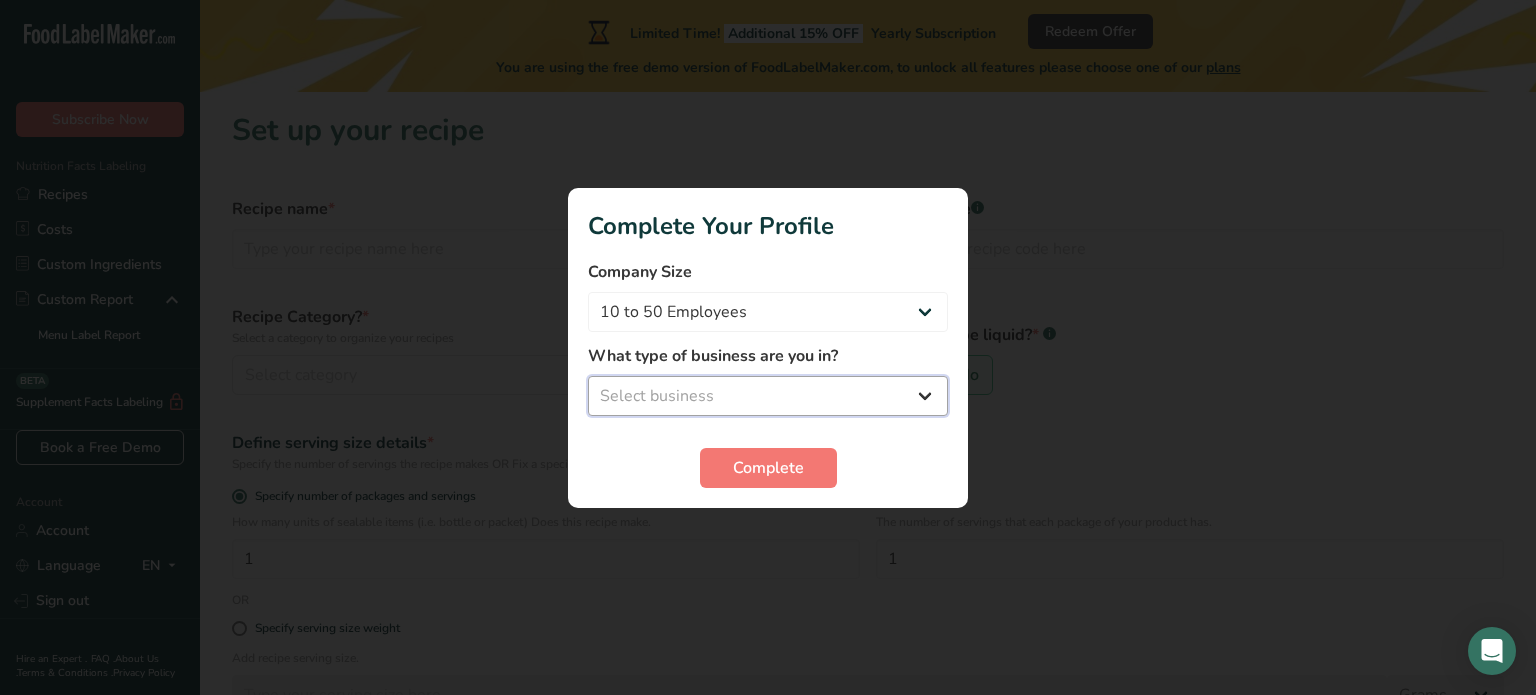 click on "Select business
Packaged Food Manufacturer
Restaurant & Cafe
Bakery
Meal Plans & Catering Company
Nutritionist
Food Blogger
Personal Trainer
Other" at bounding box center [768, 396] 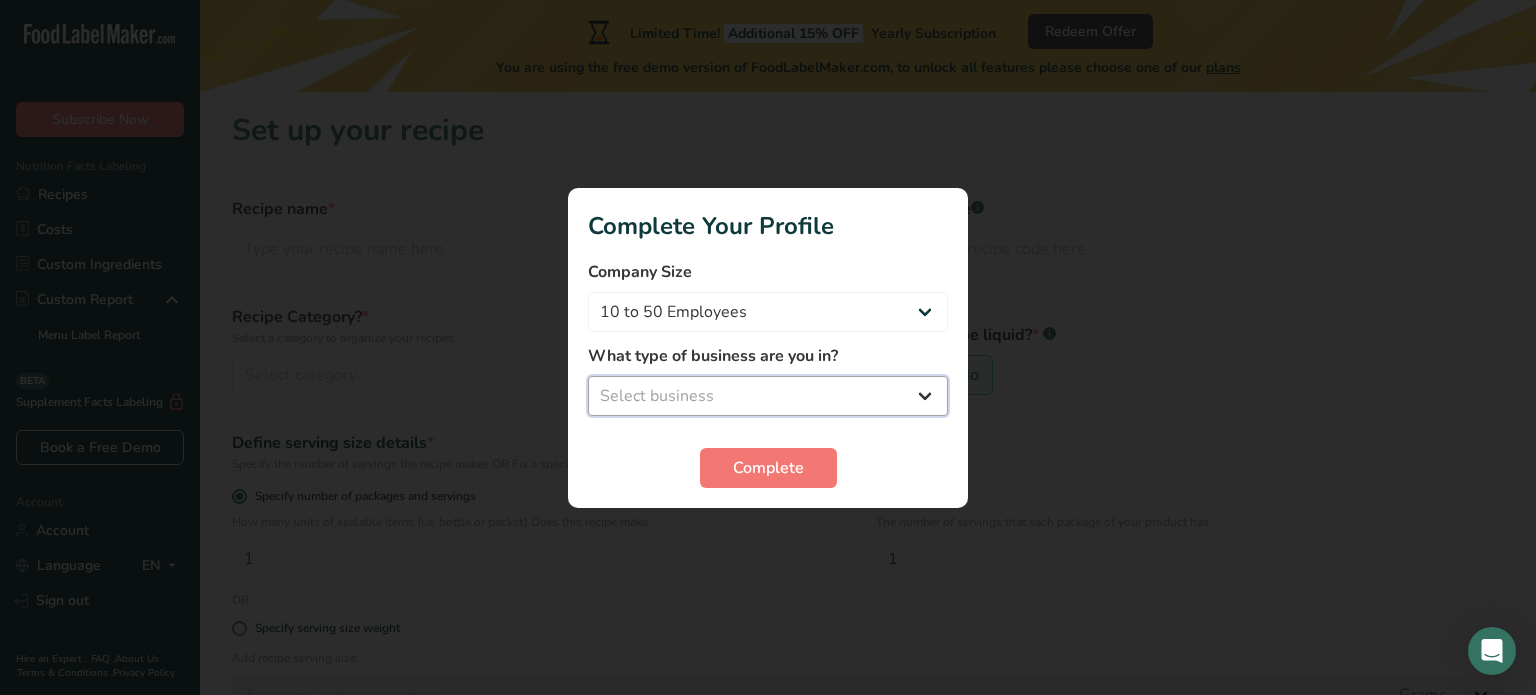 select on "1" 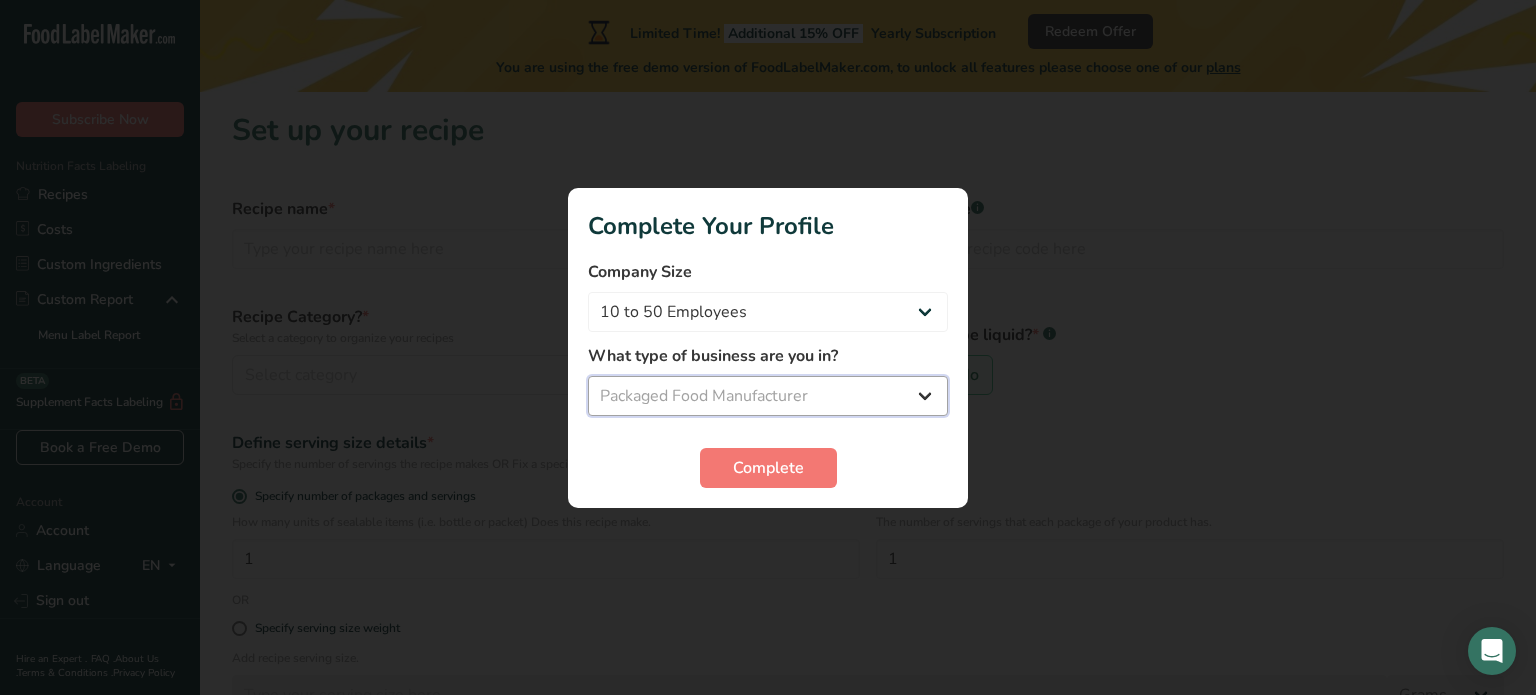 click on "Select business
Packaged Food Manufacturer
Restaurant & Cafe
Bakery
Meal Plans & Catering Company
Nutritionist
Food Blogger
Personal Trainer
Other" at bounding box center (768, 396) 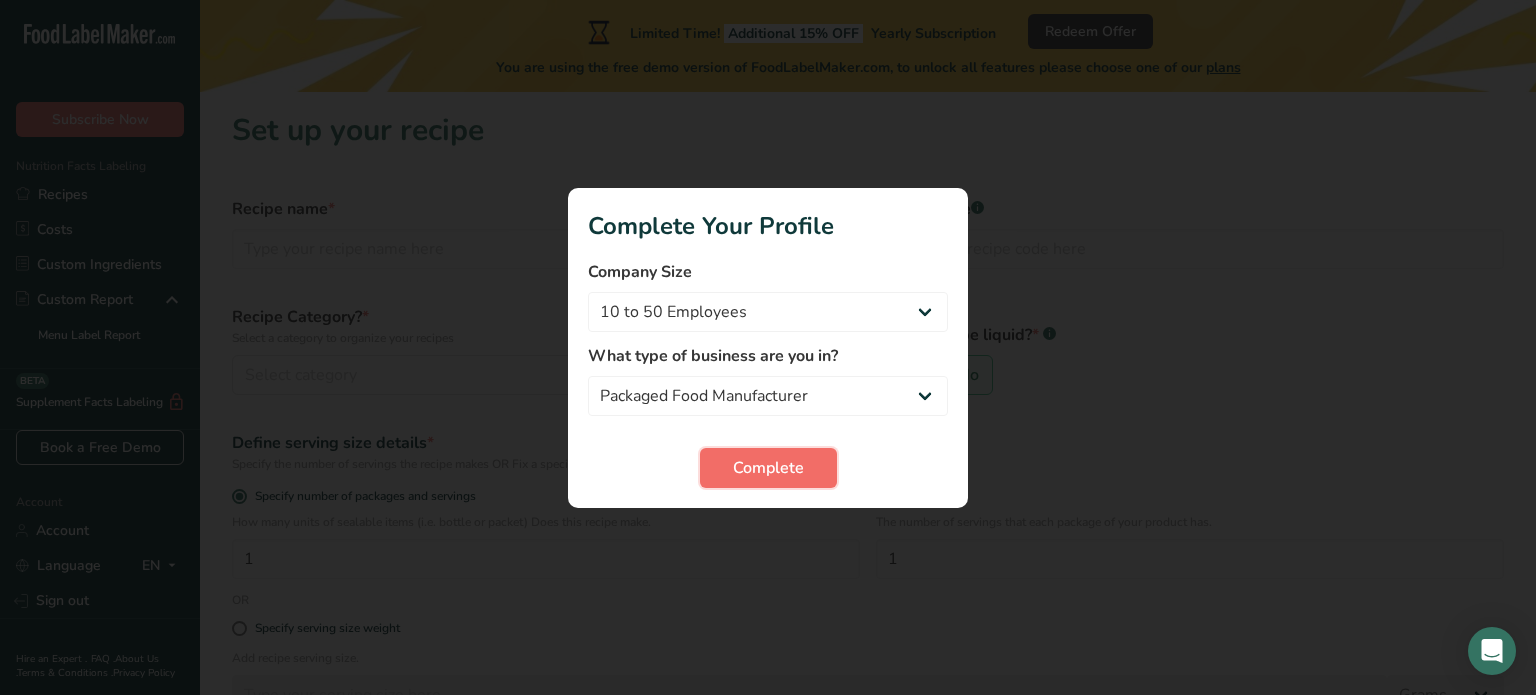 click on "Complete" at bounding box center (768, 468) 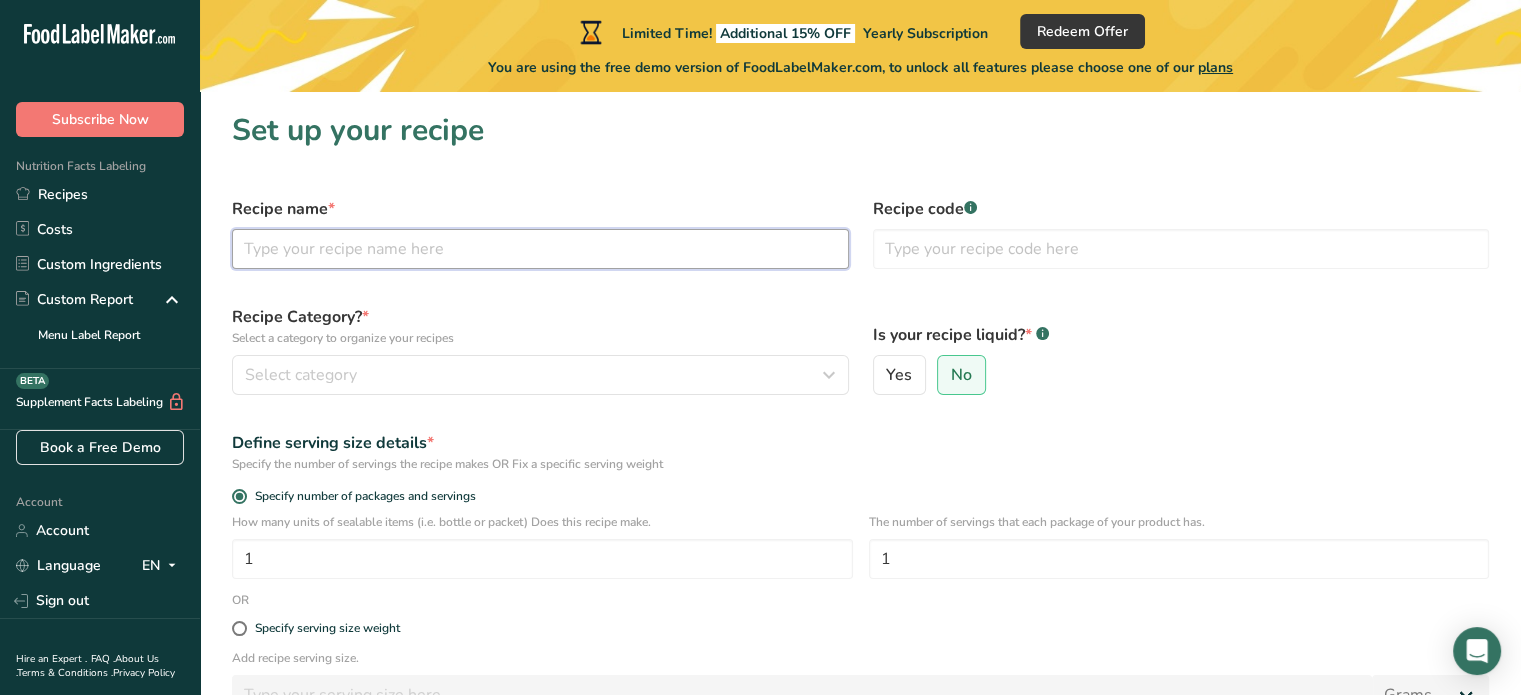 click at bounding box center [540, 249] 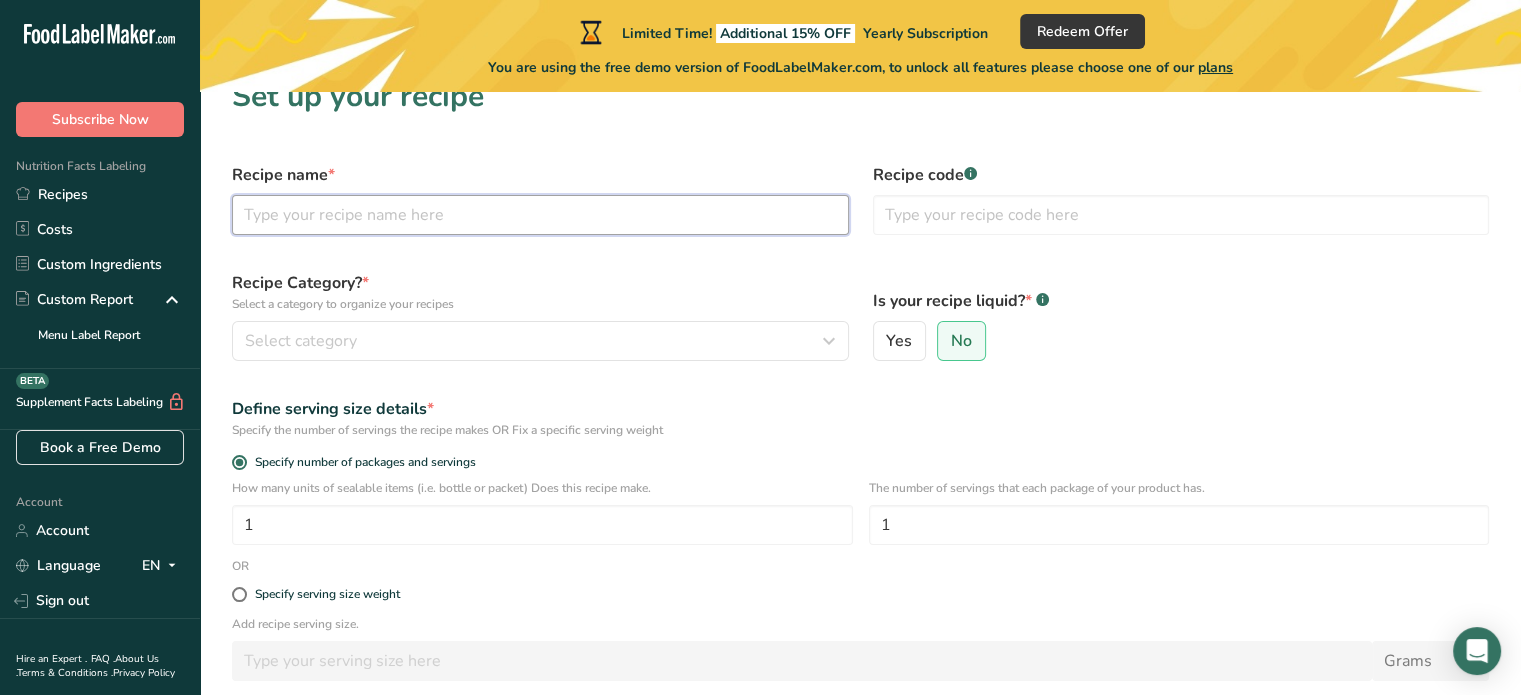 scroll, scrollTop: 0, scrollLeft: 0, axis: both 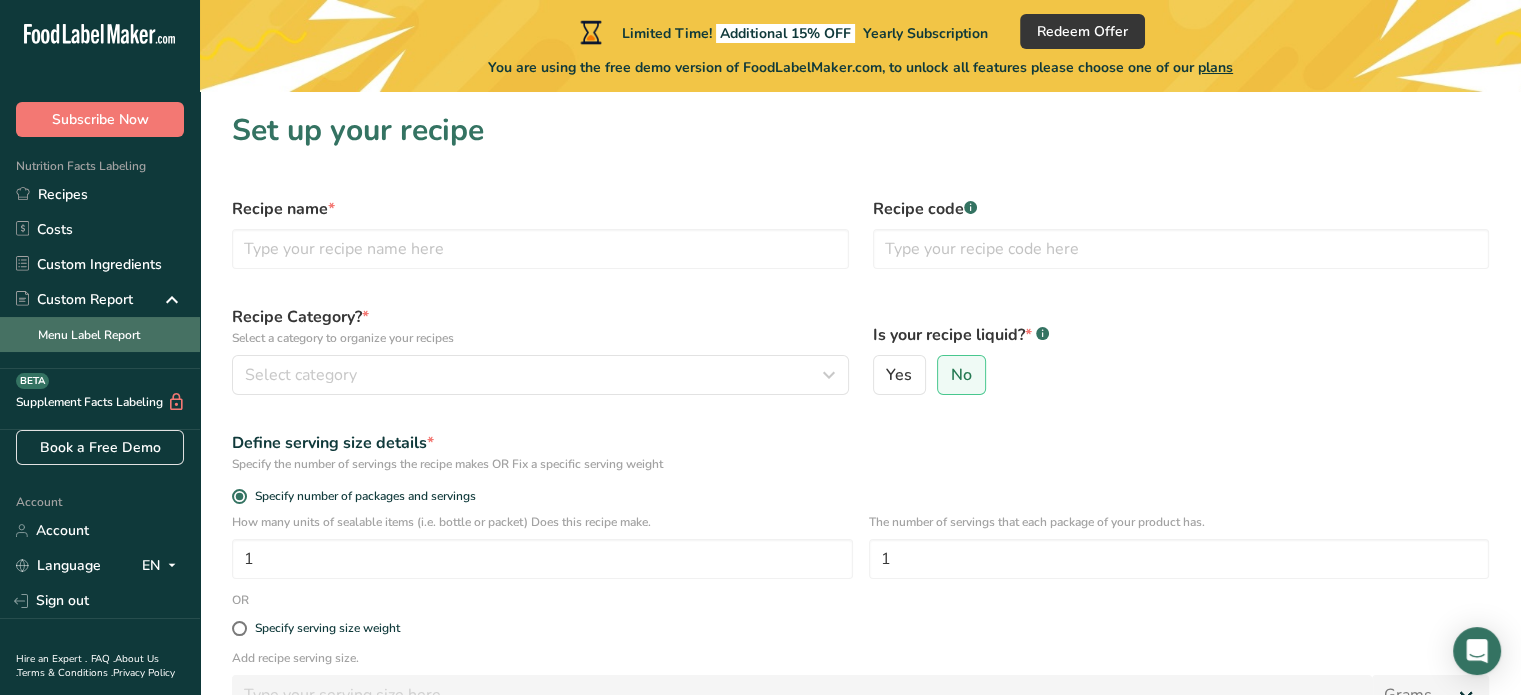click on "Menu Label Report" at bounding box center [100, 334] 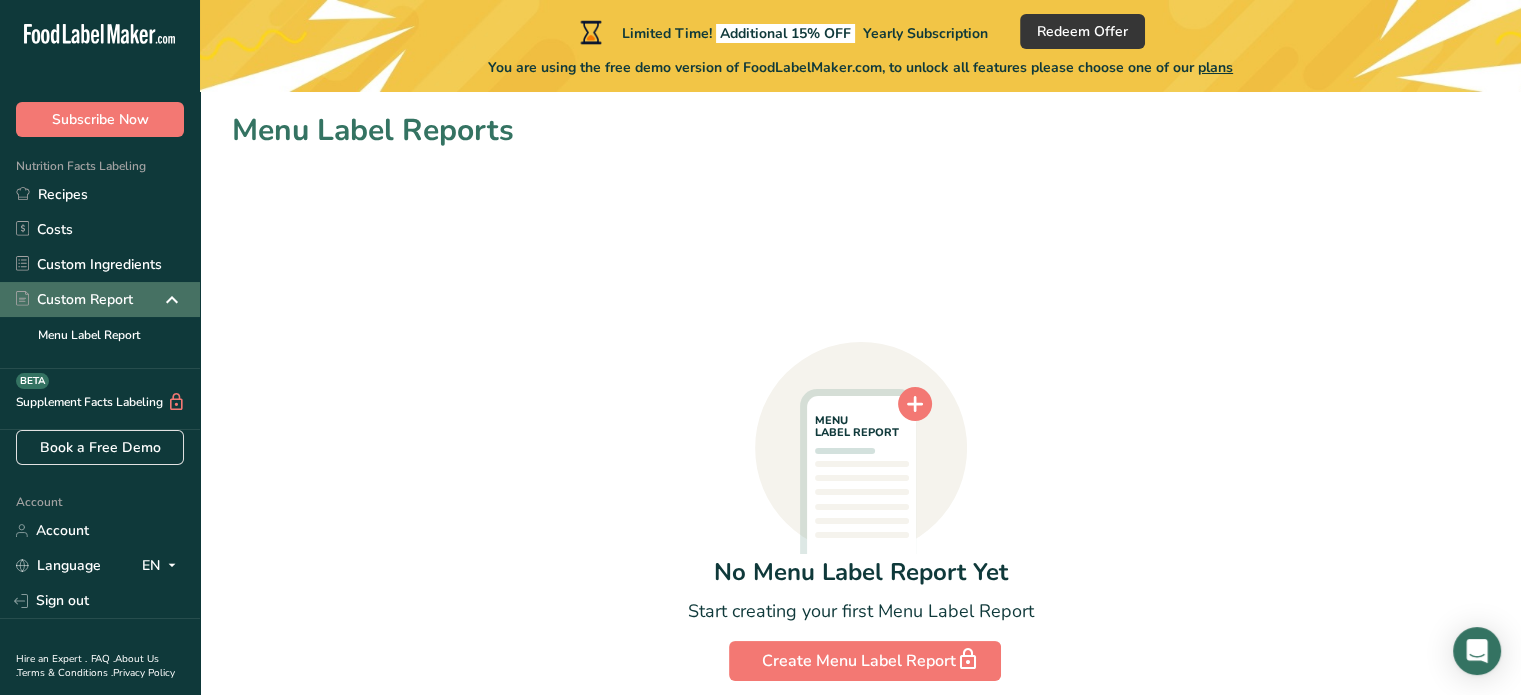 click on "Custom Report" at bounding box center [74, 299] 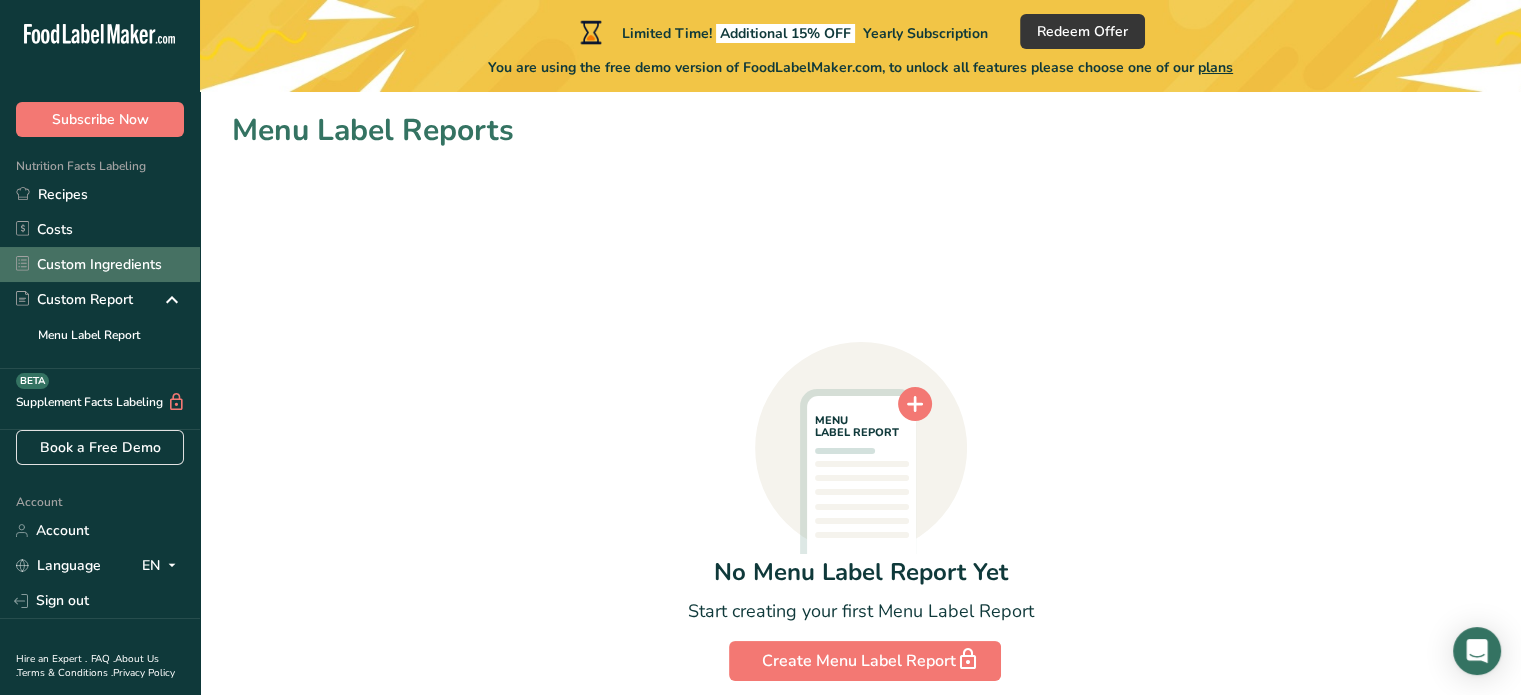 click on "Custom Ingredients" at bounding box center [100, 264] 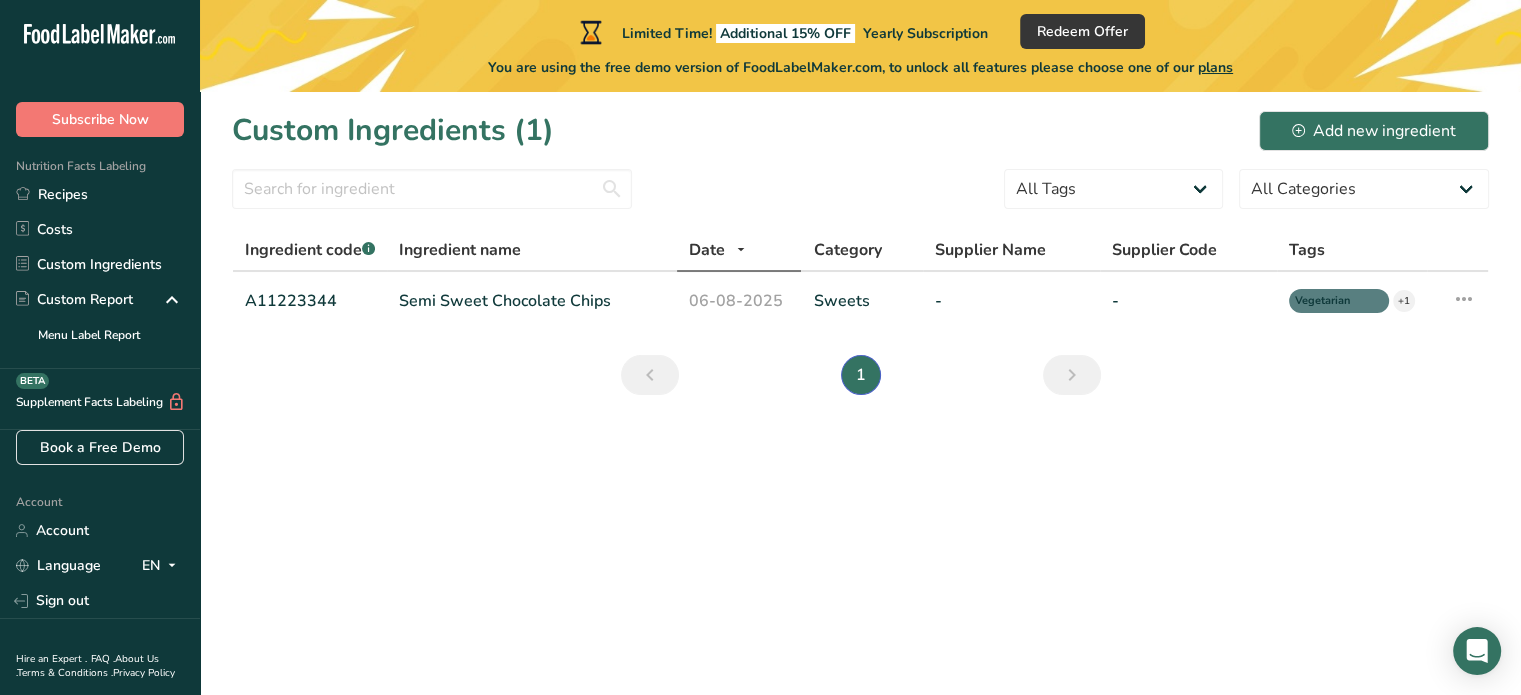 click on ".a-20{fill:#fff;}" 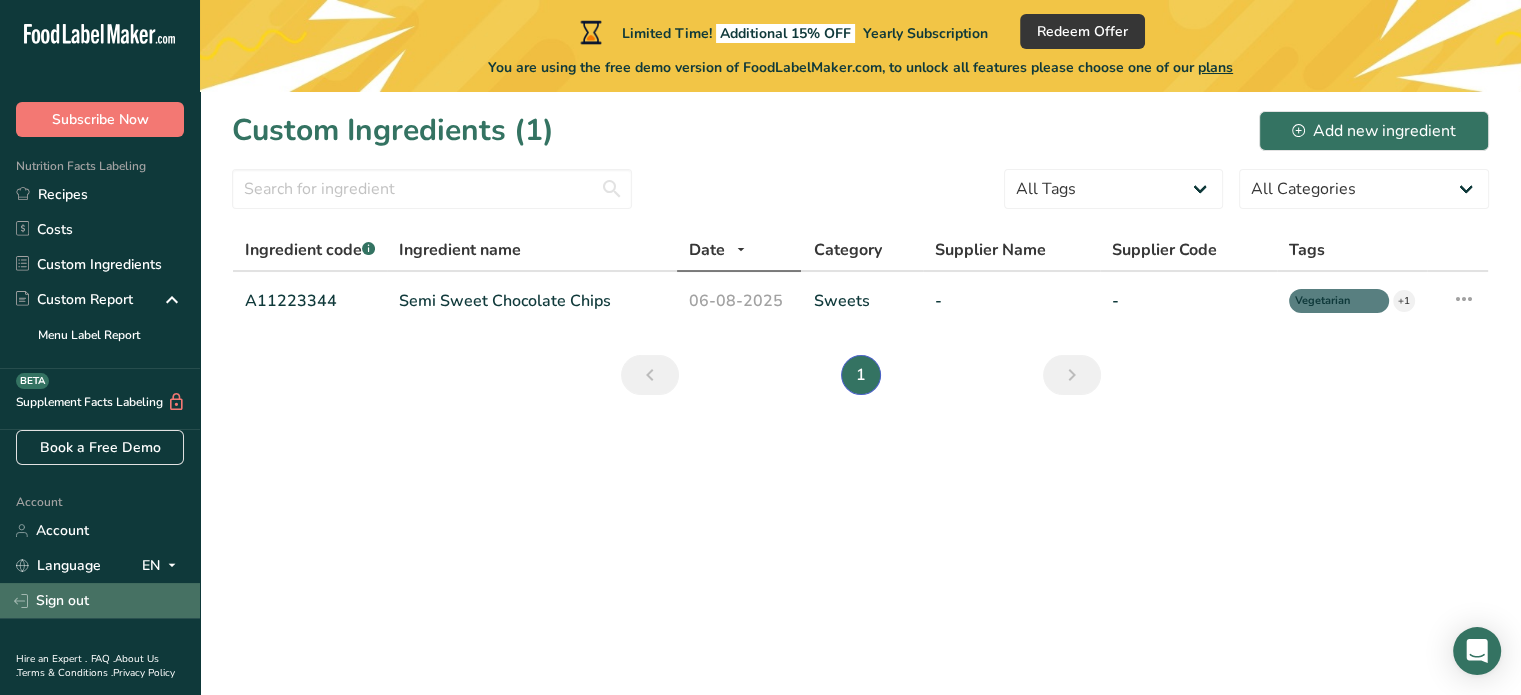 click on "Sign out" at bounding box center [100, 600] 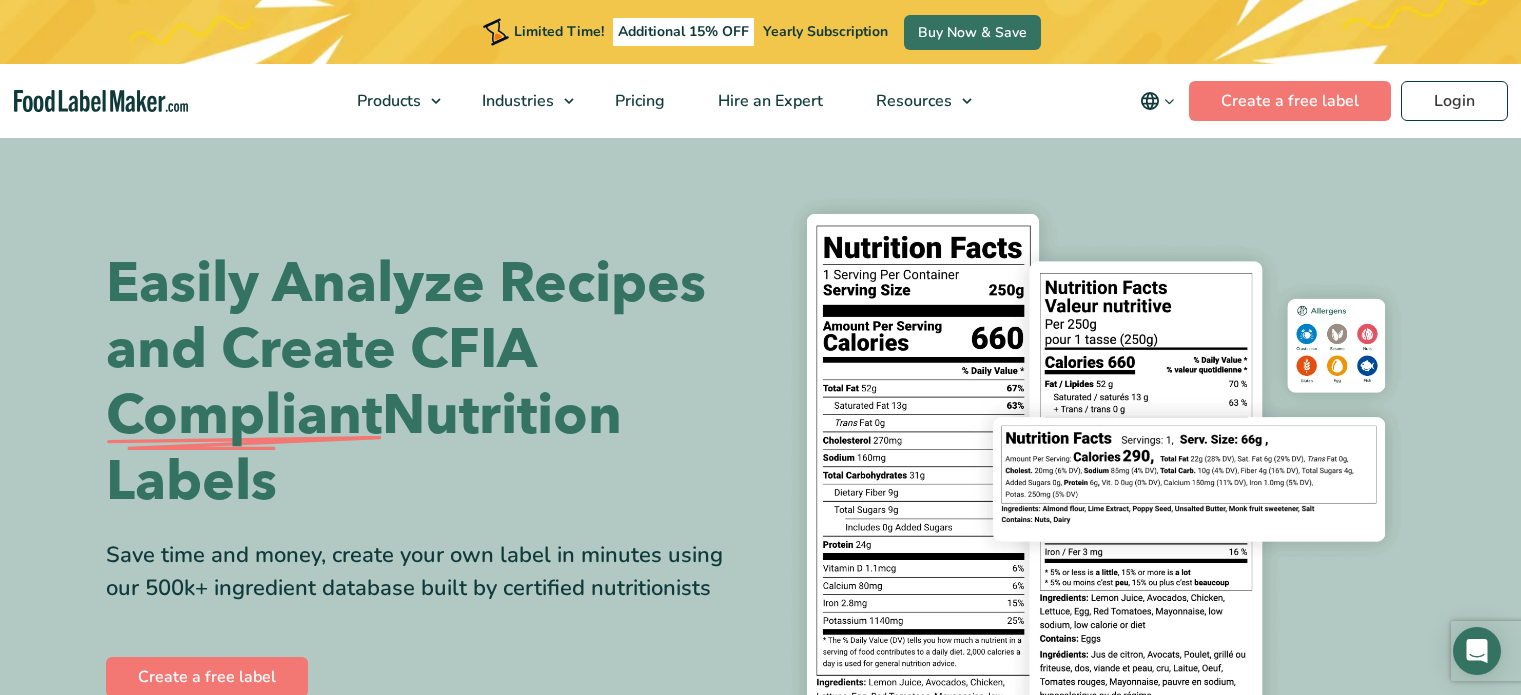 scroll, scrollTop: 0, scrollLeft: 0, axis: both 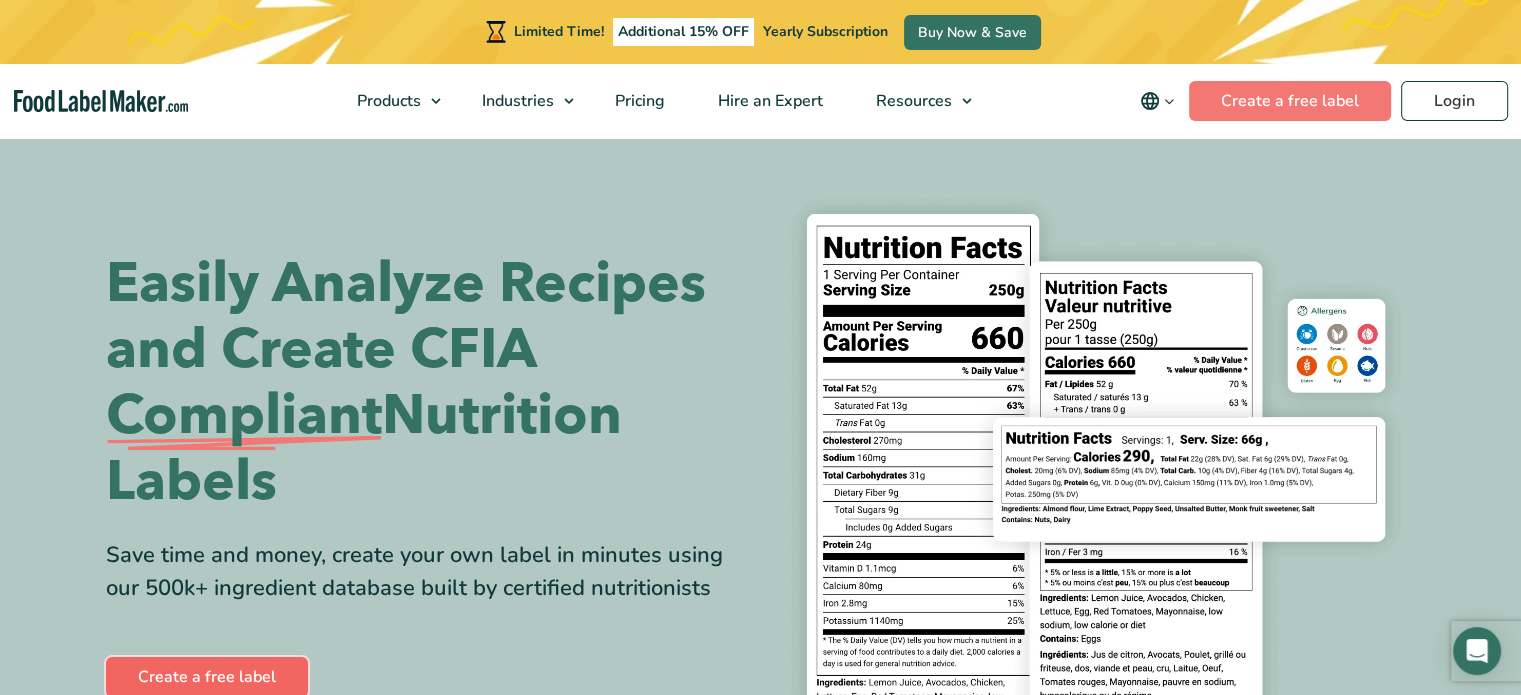 click on "Create a free label" at bounding box center (207, 677) 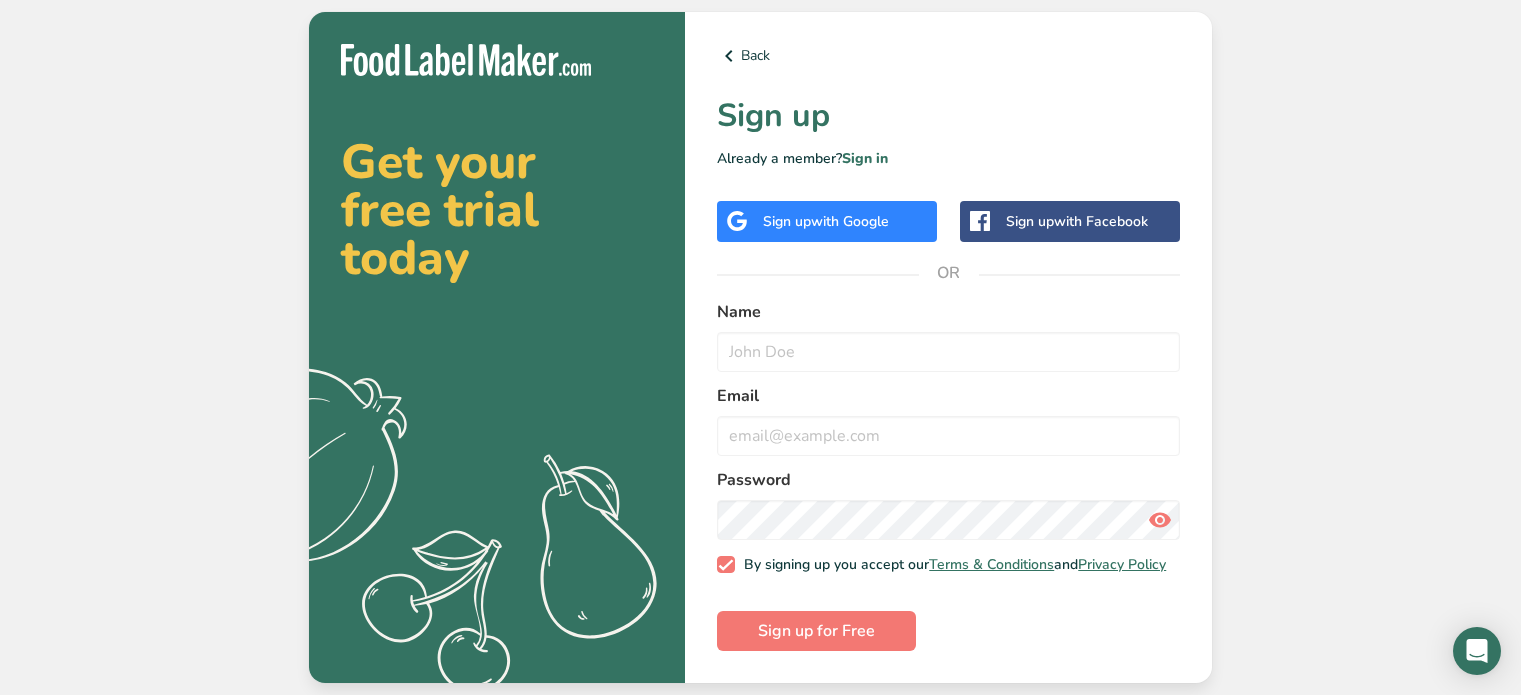 scroll, scrollTop: 0, scrollLeft: 0, axis: both 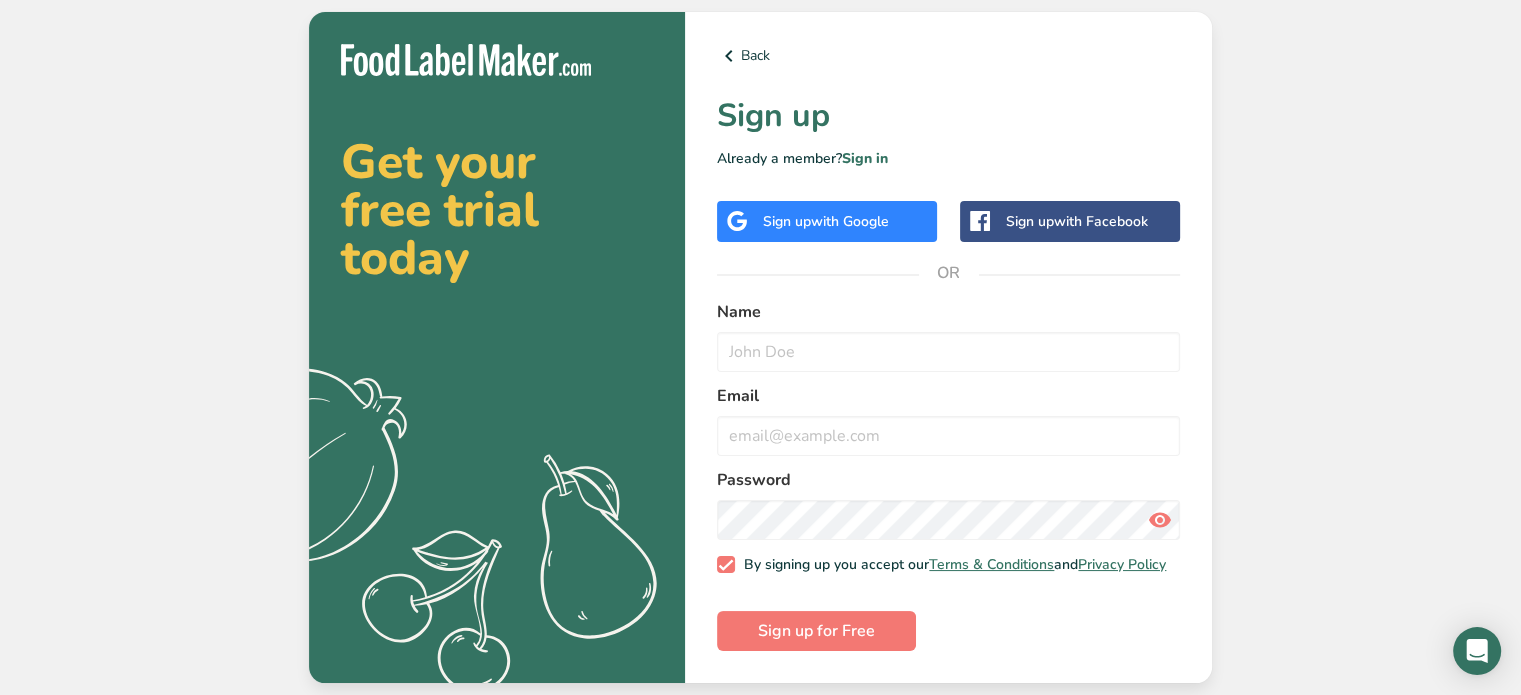 click on "with Google" at bounding box center (850, 221) 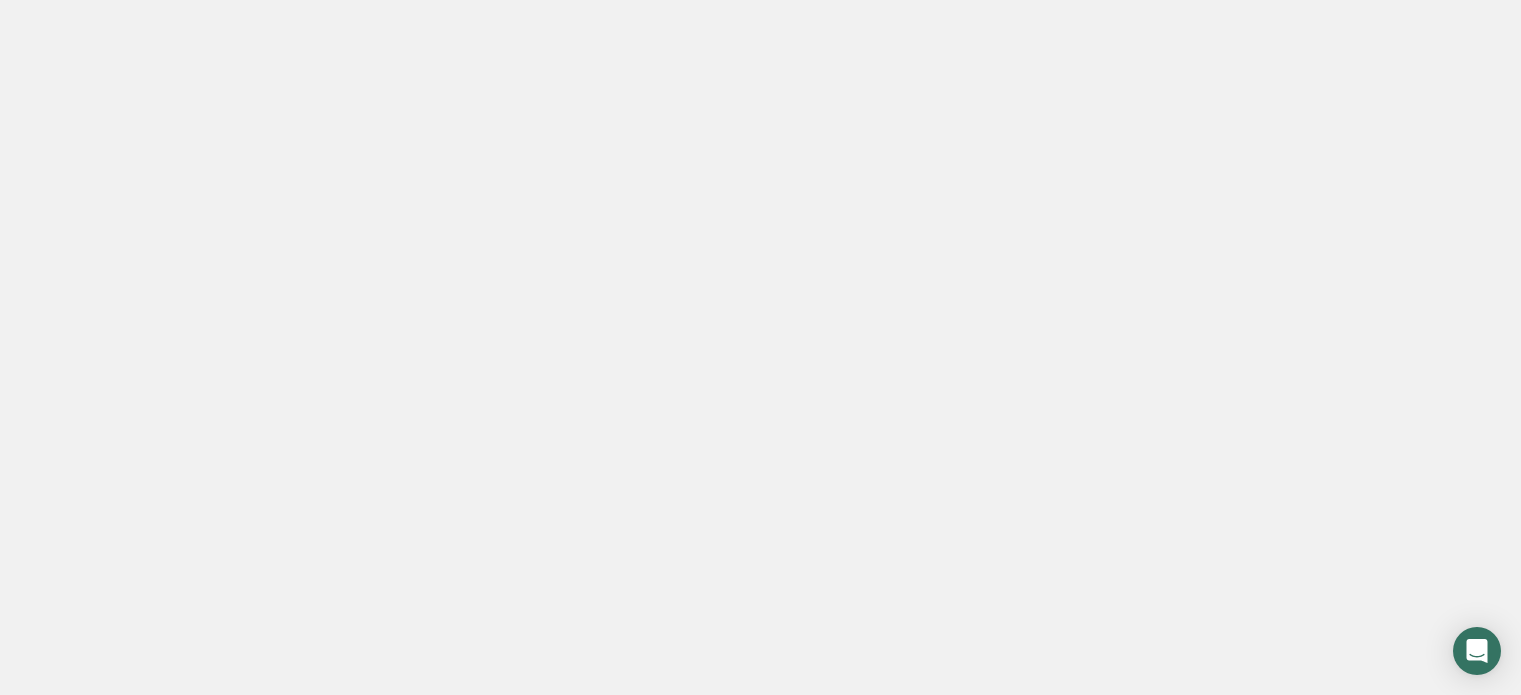 scroll, scrollTop: 0, scrollLeft: 0, axis: both 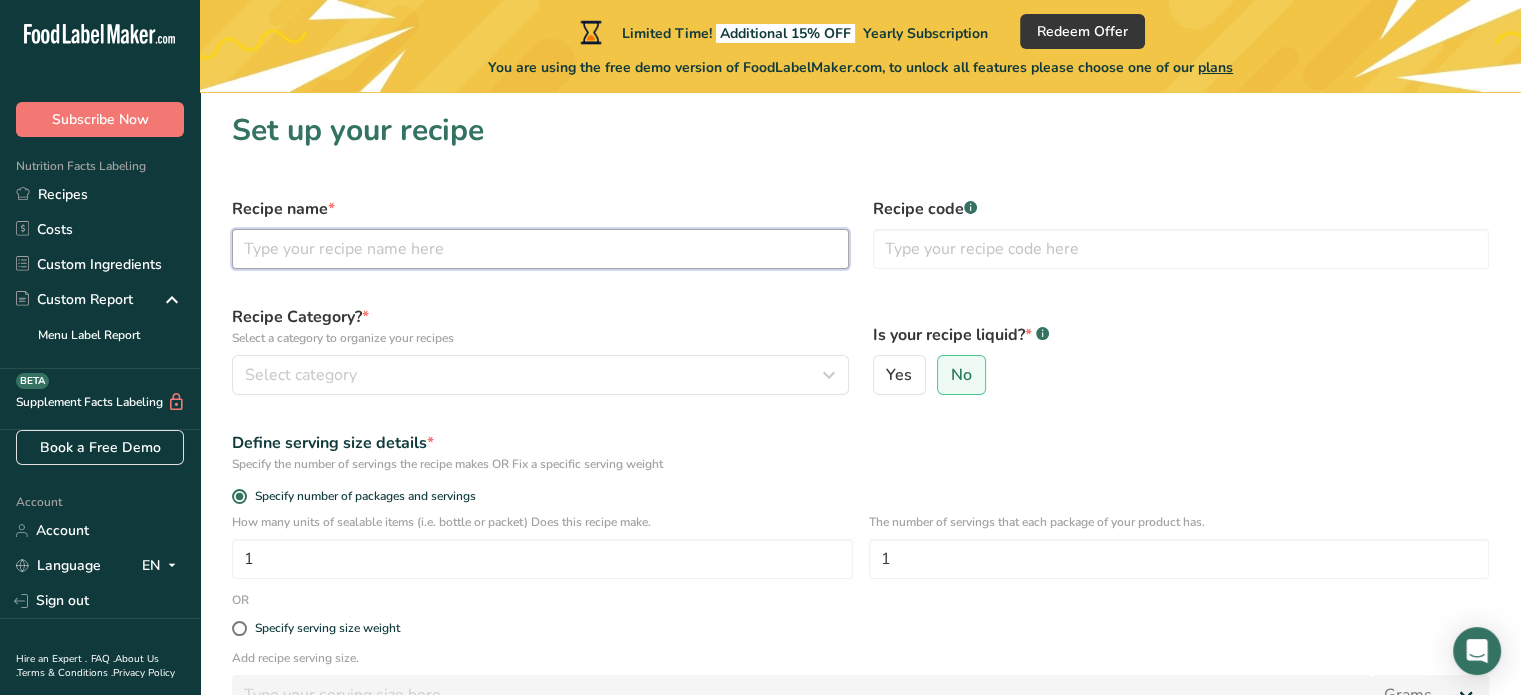 click at bounding box center (540, 249) 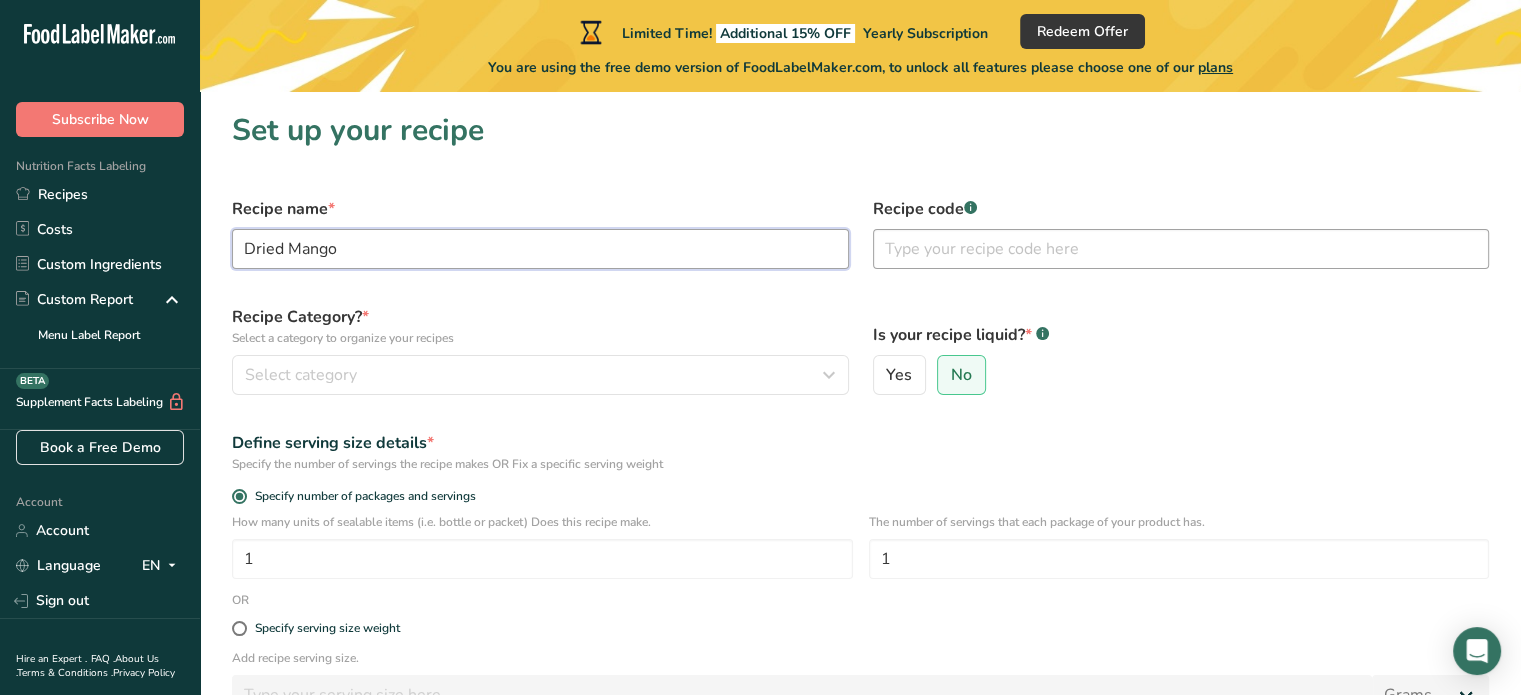 type on "Dried Mango" 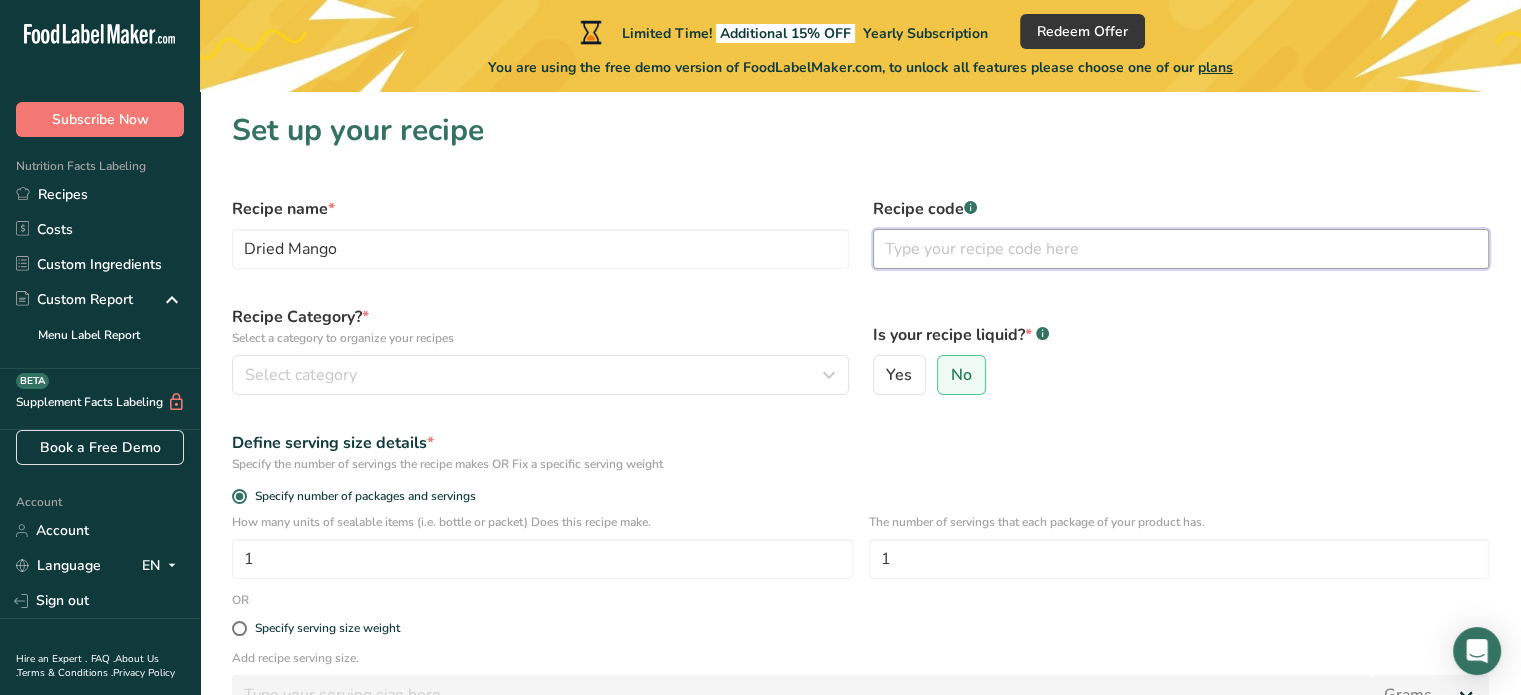 click at bounding box center [1181, 249] 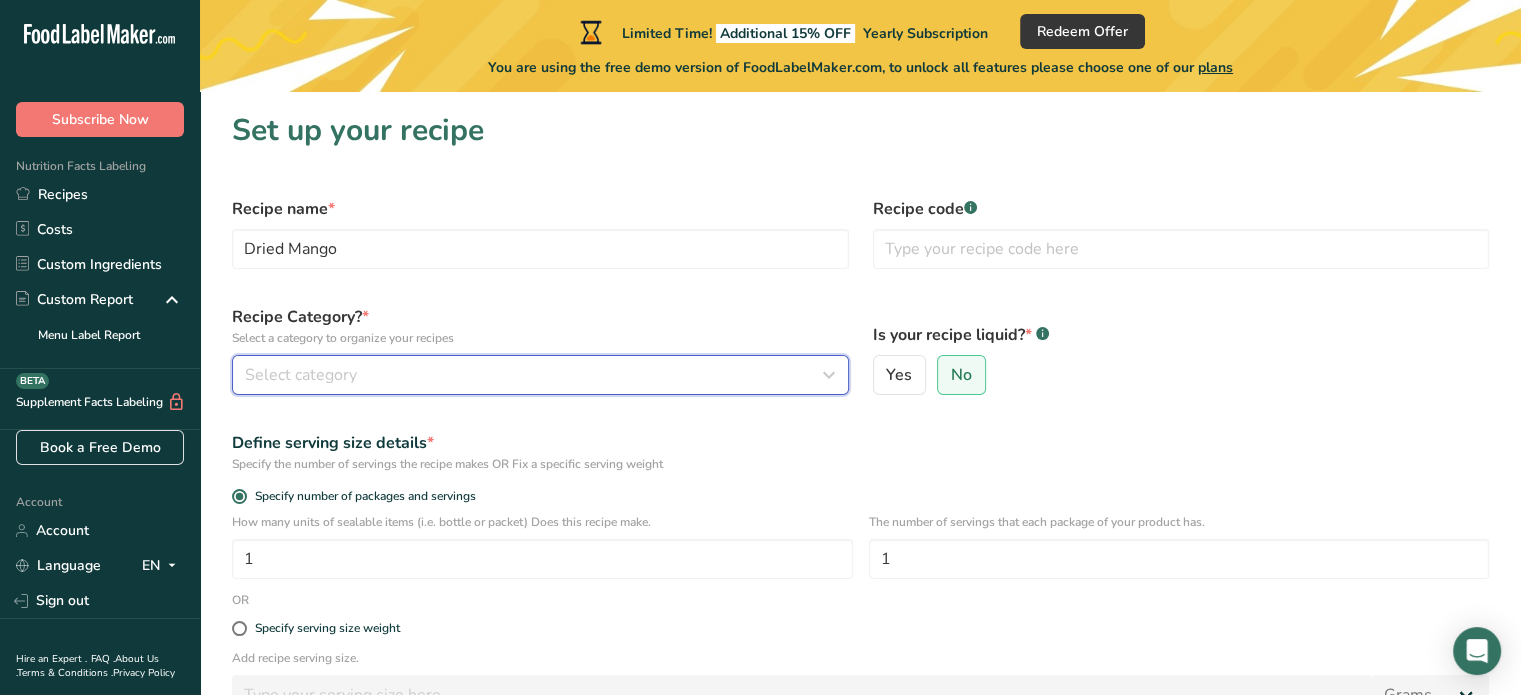 click on "Select category" at bounding box center [534, 375] 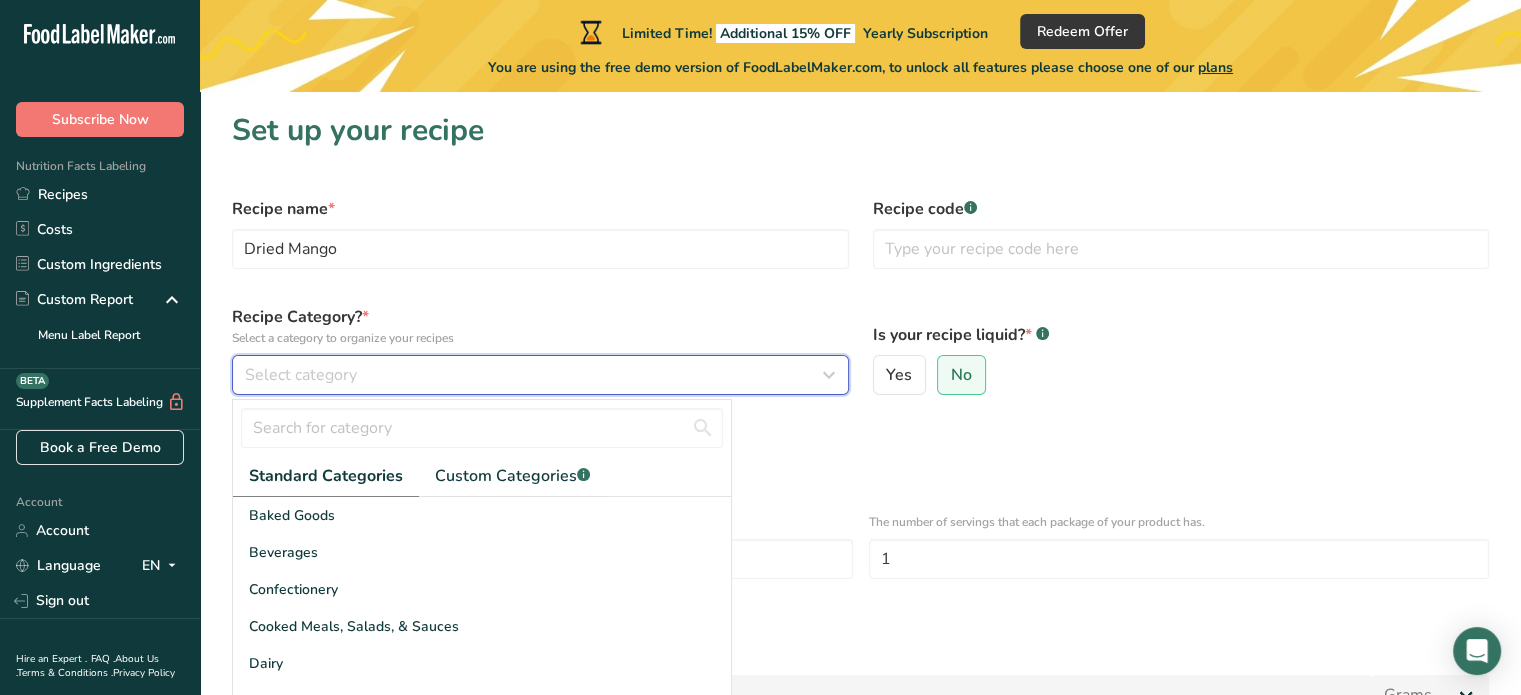 type 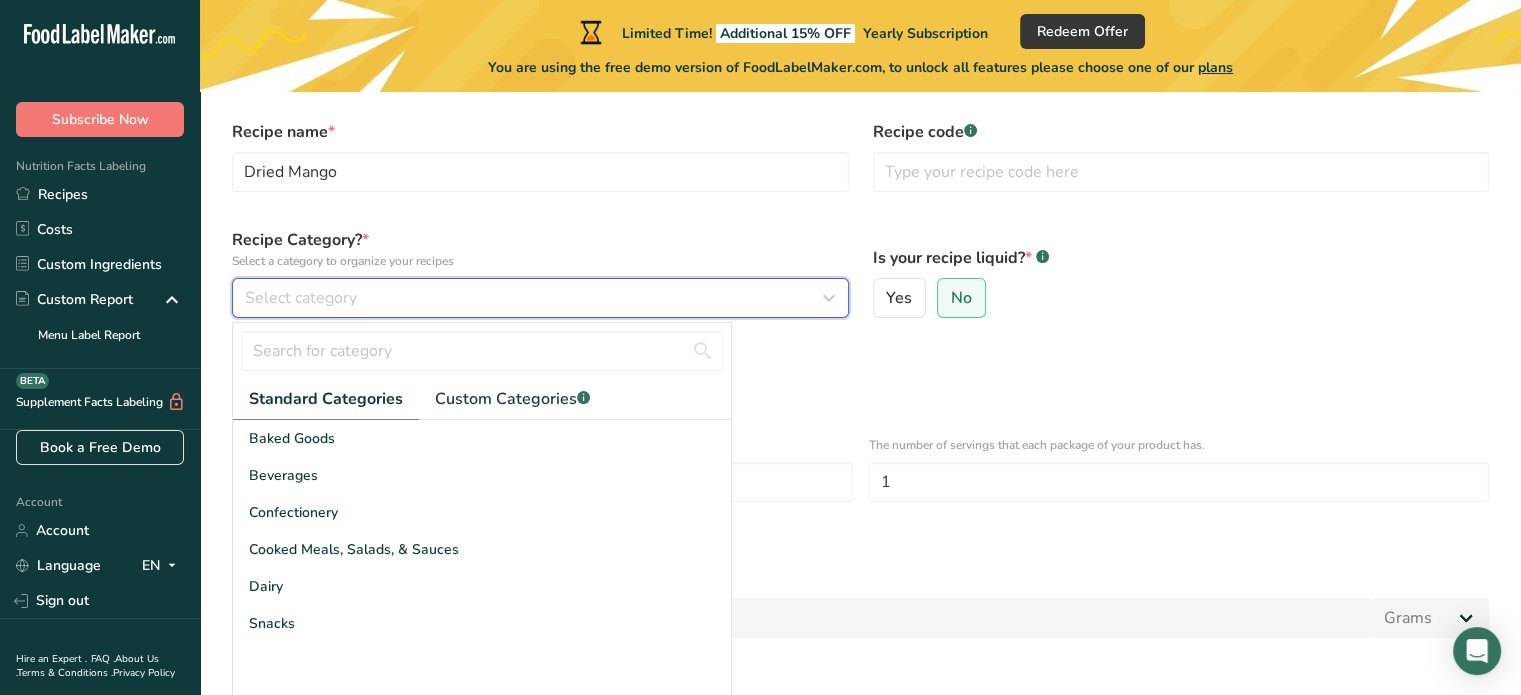 scroll, scrollTop: 79, scrollLeft: 0, axis: vertical 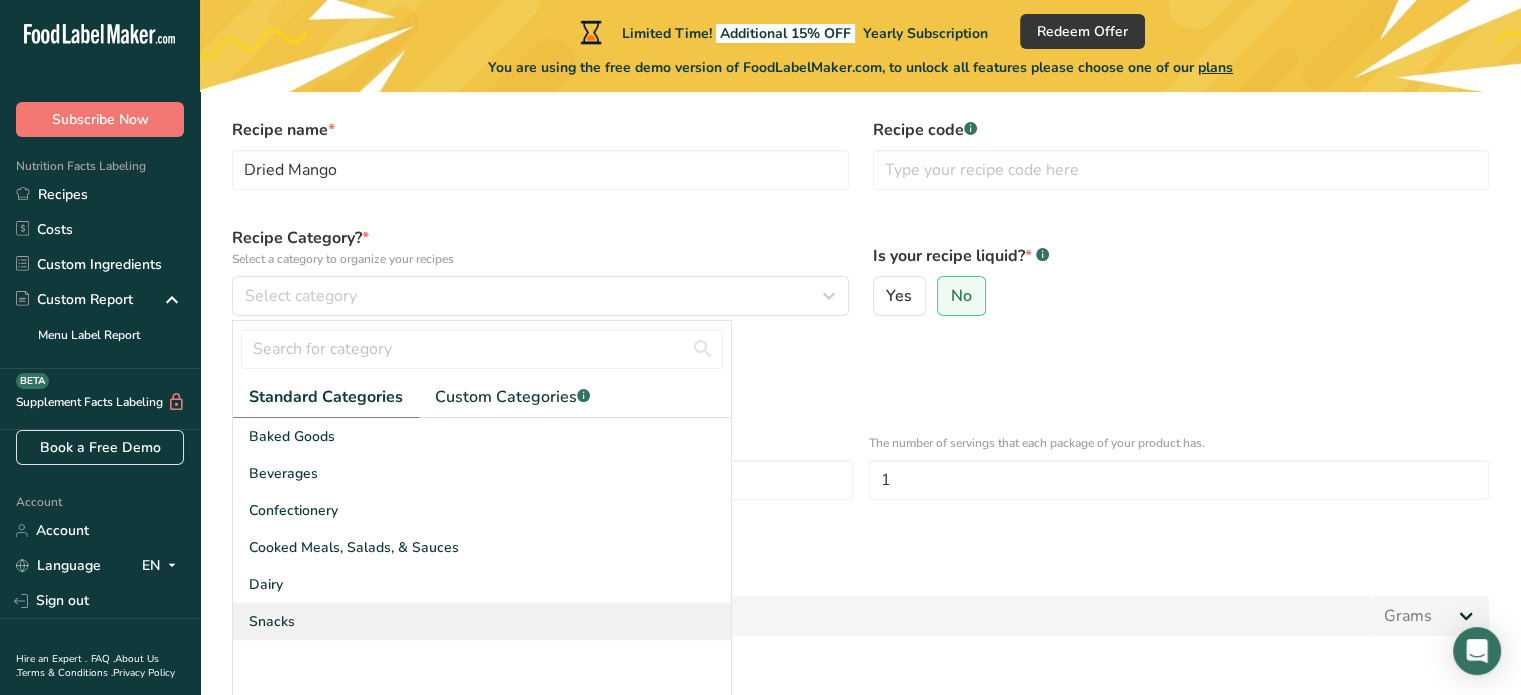 click on "Snacks" at bounding box center [272, 621] 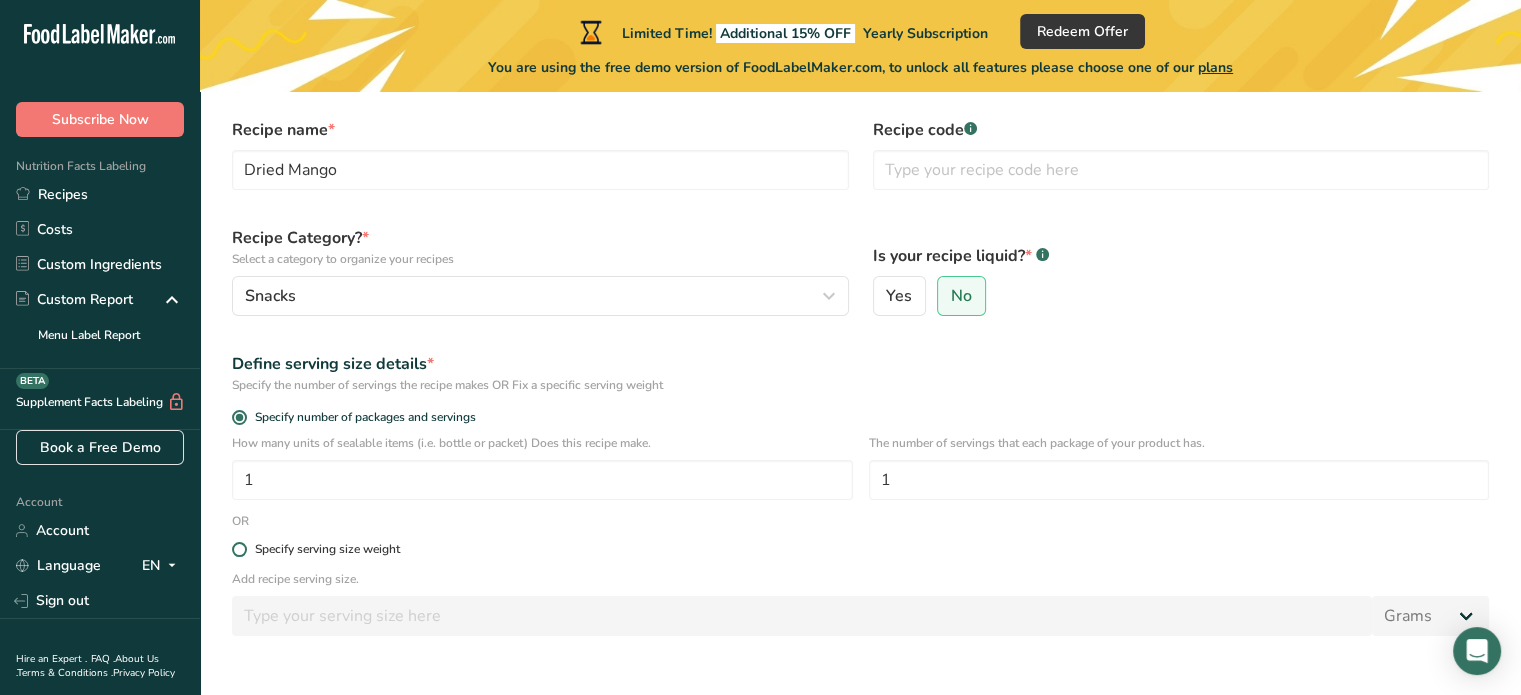 click at bounding box center [239, 549] 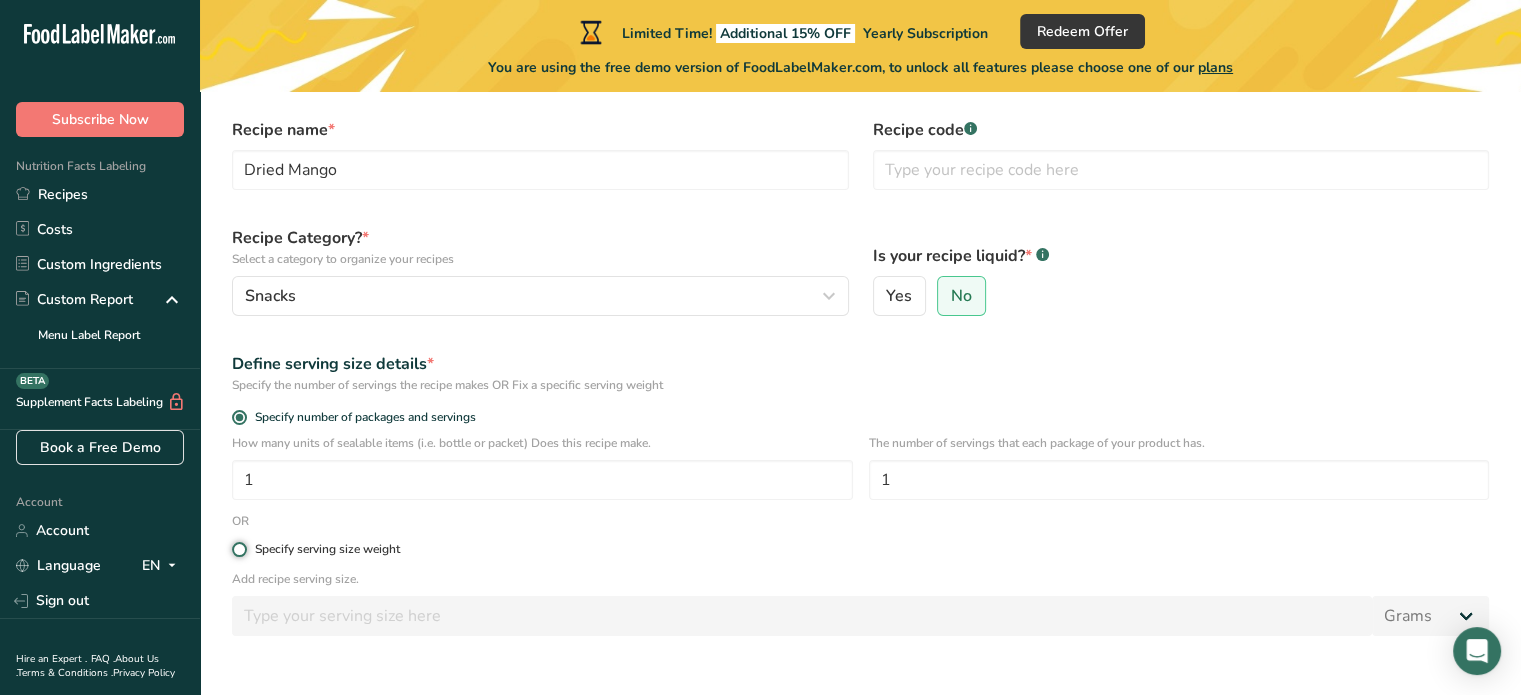 click on "Specify serving size weight" at bounding box center (238, 549) 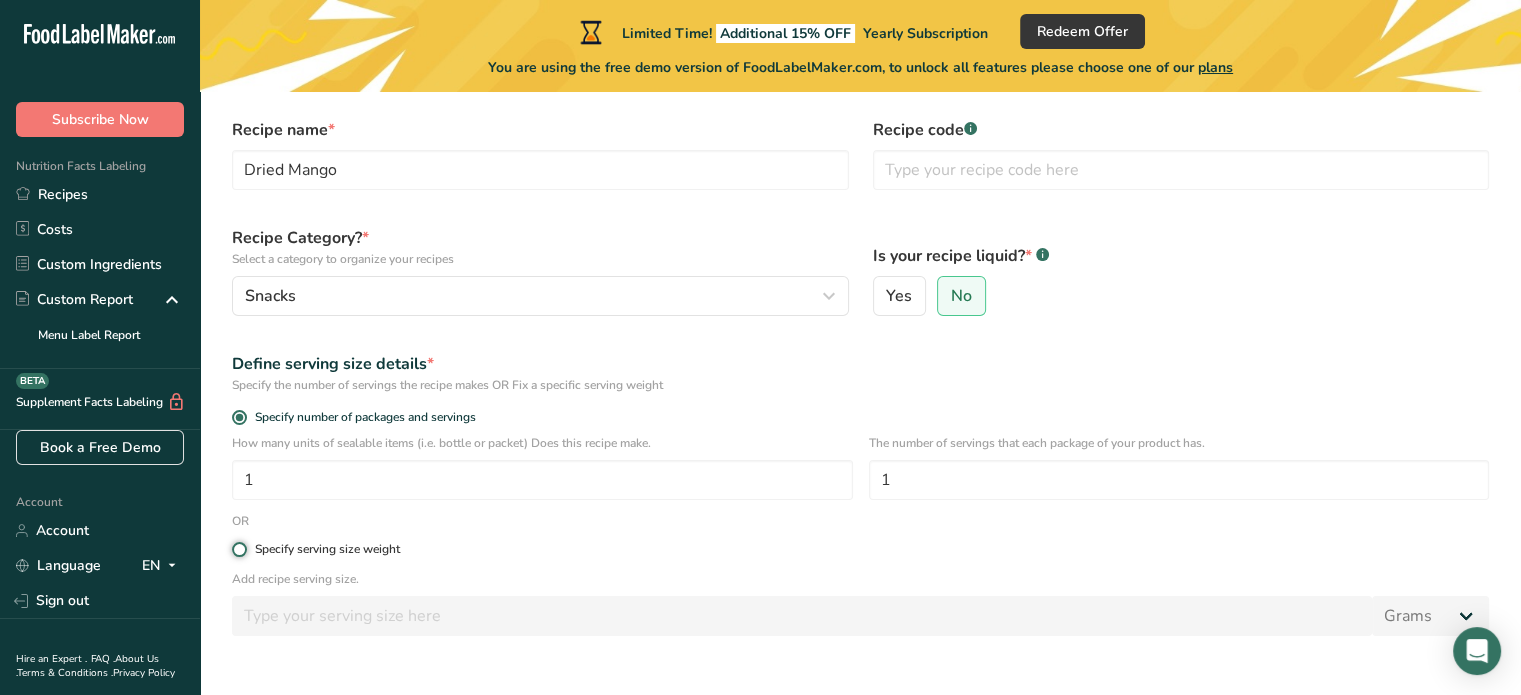 radio on "true" 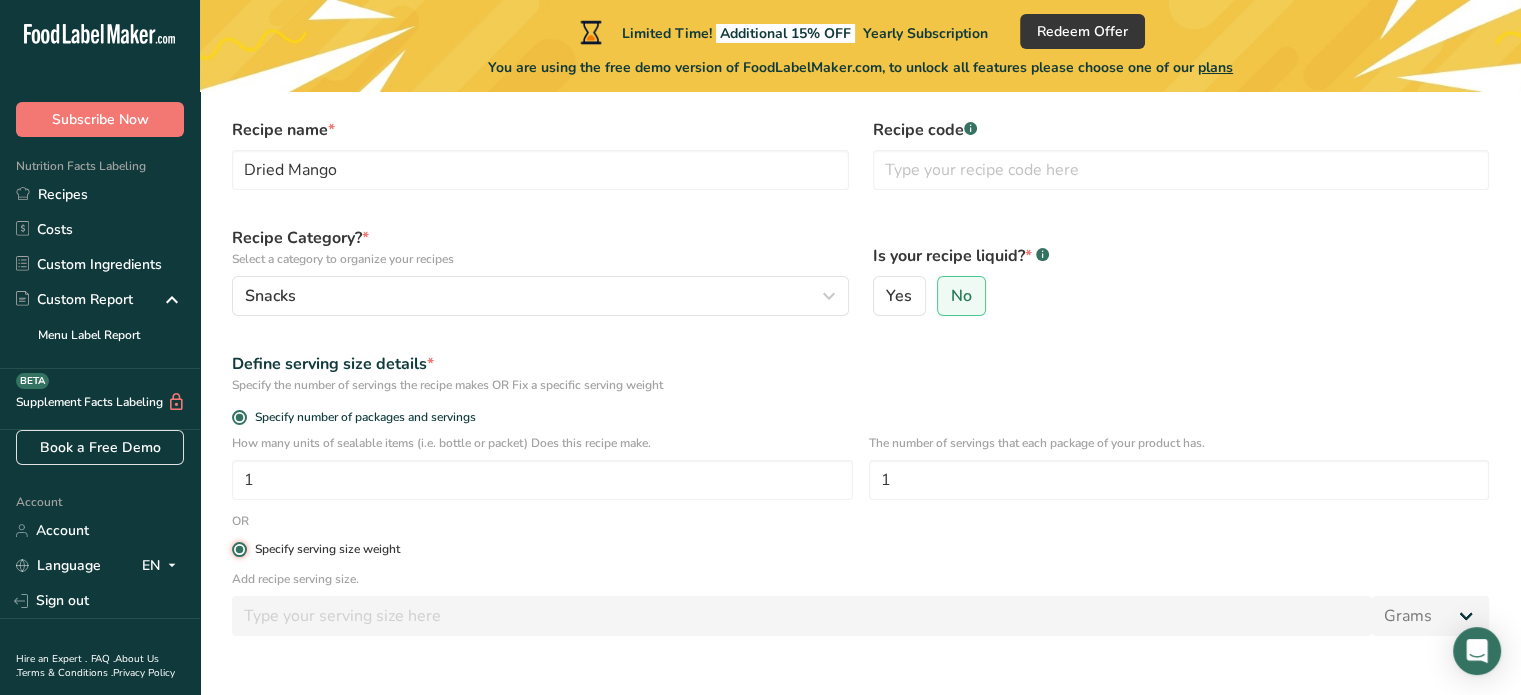 radio on "false" 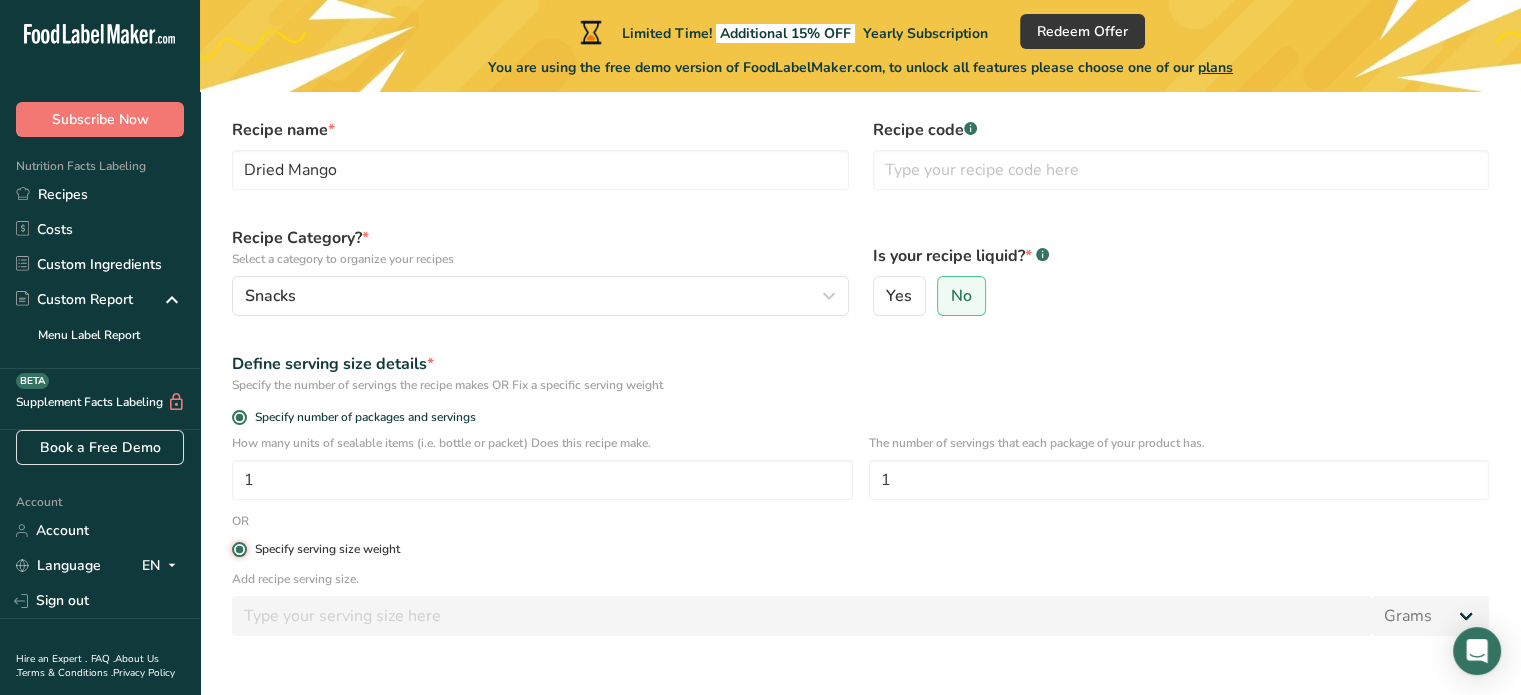 type 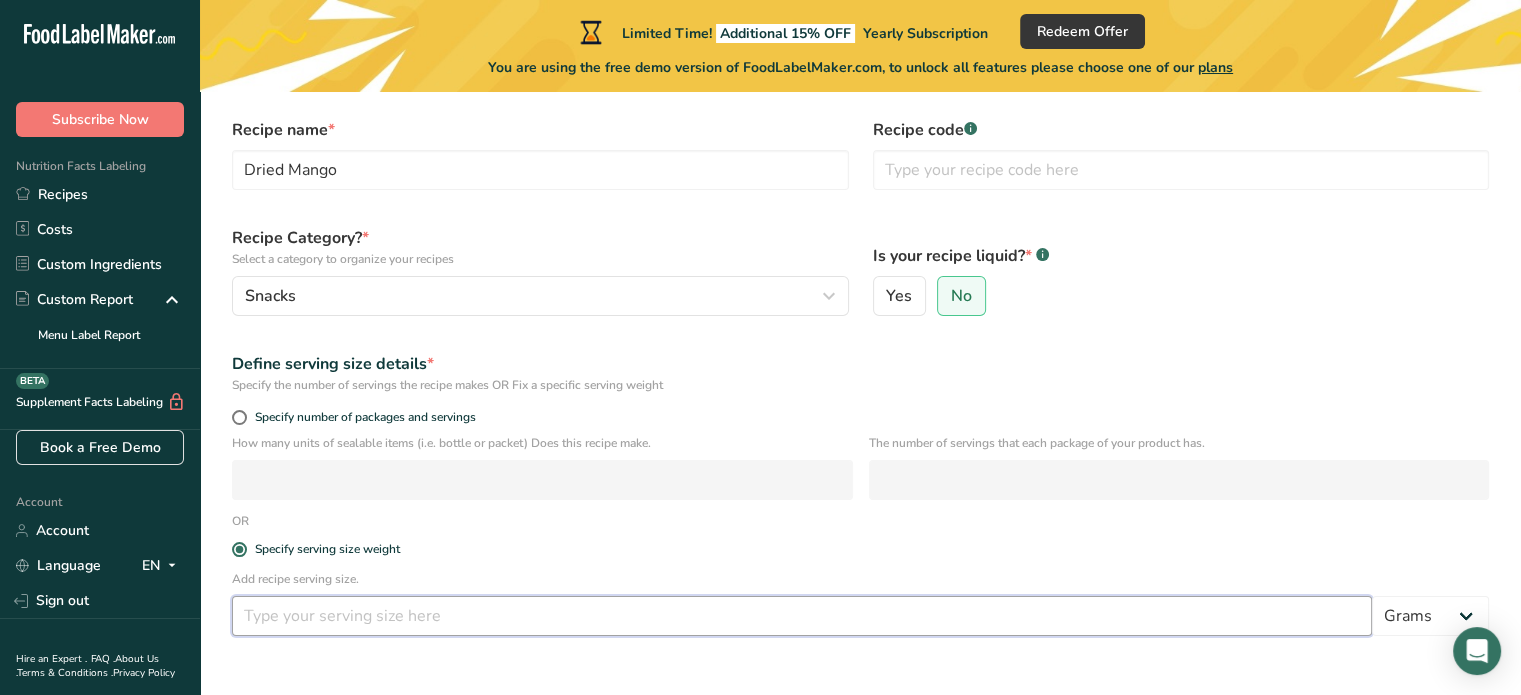 click at bounding box center (802, 616) 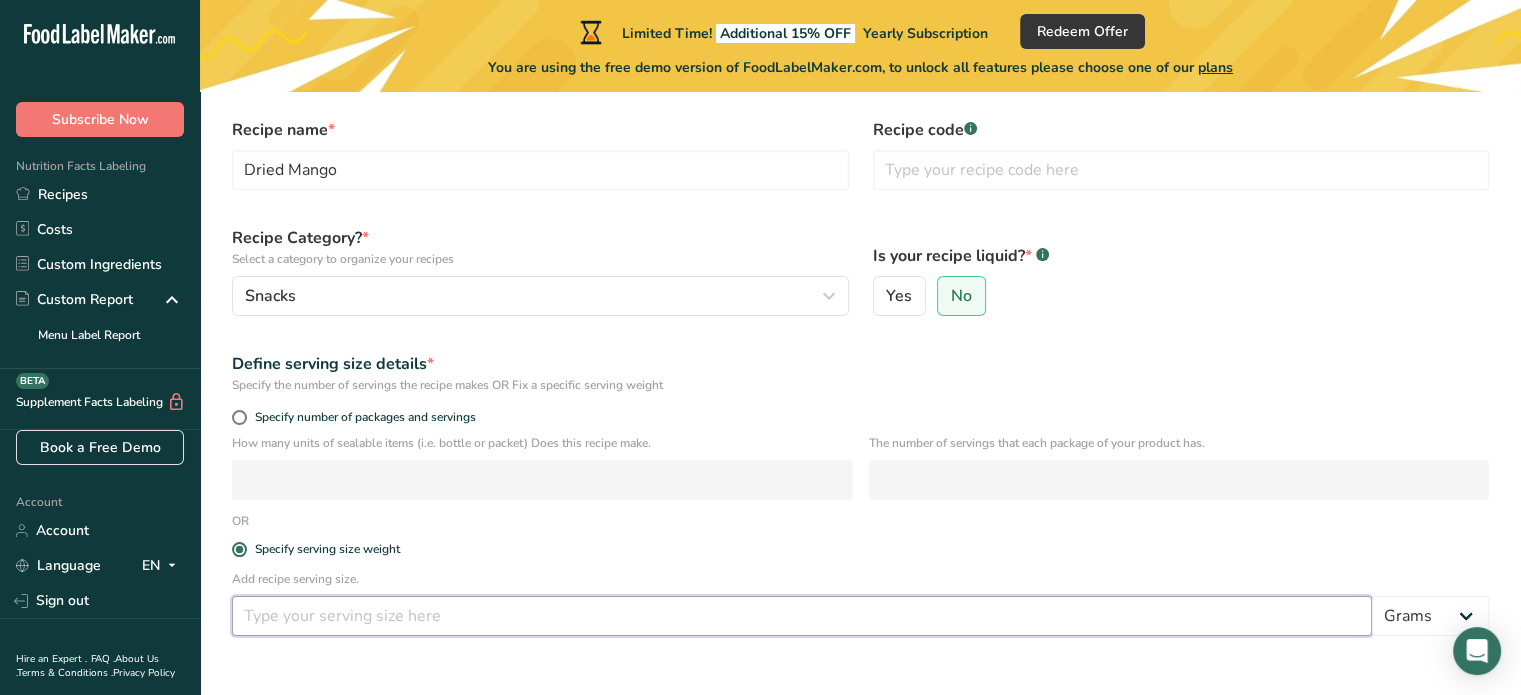 click at bounding box center (802, 616) 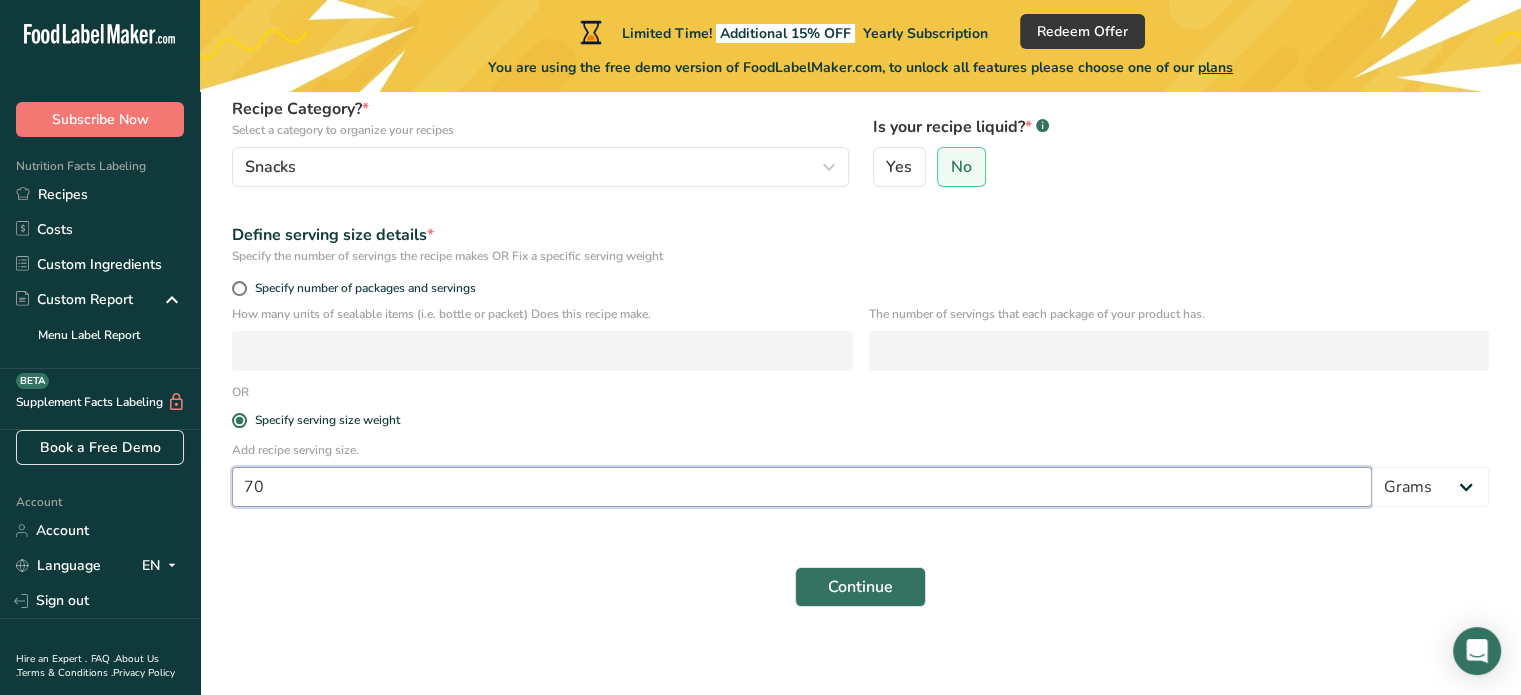 scroll, scrollTop: 216, scrollLeft: 0, axis: vertical 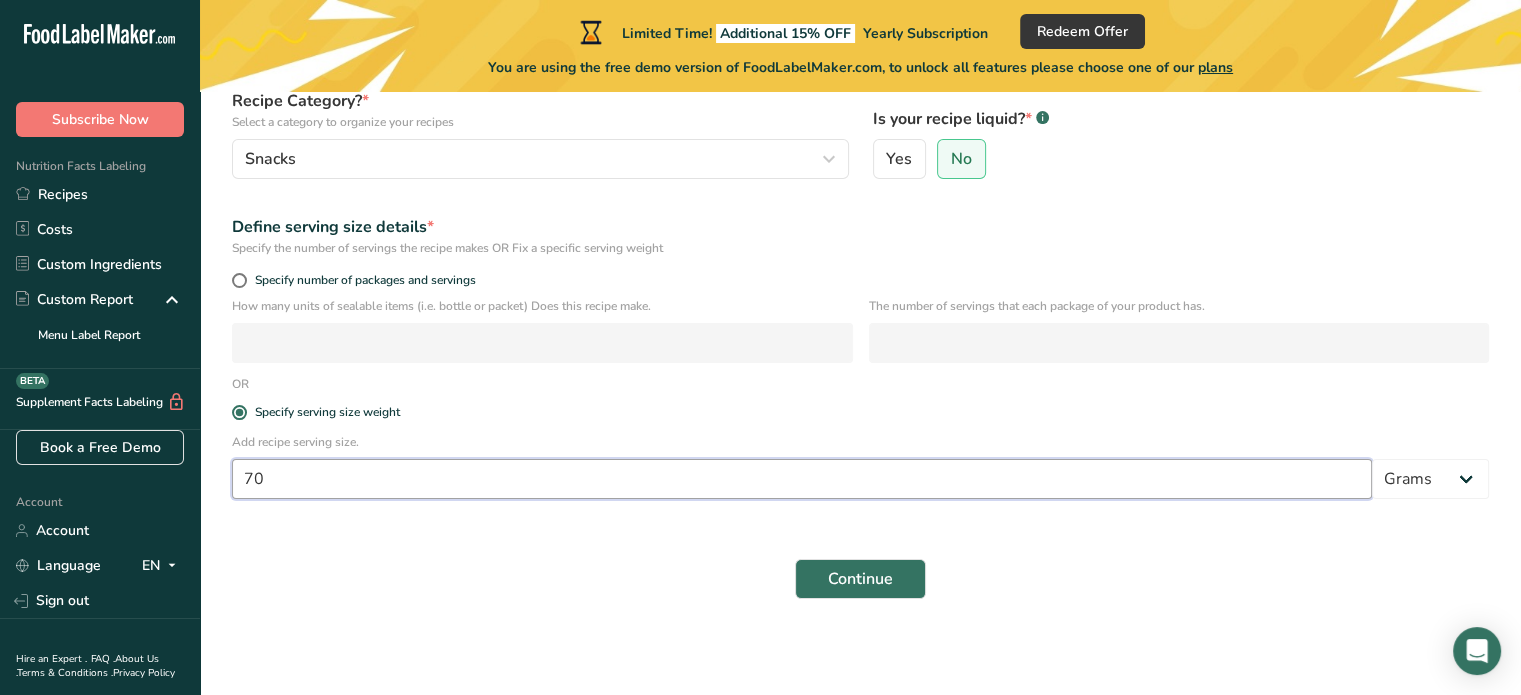 type on "7" 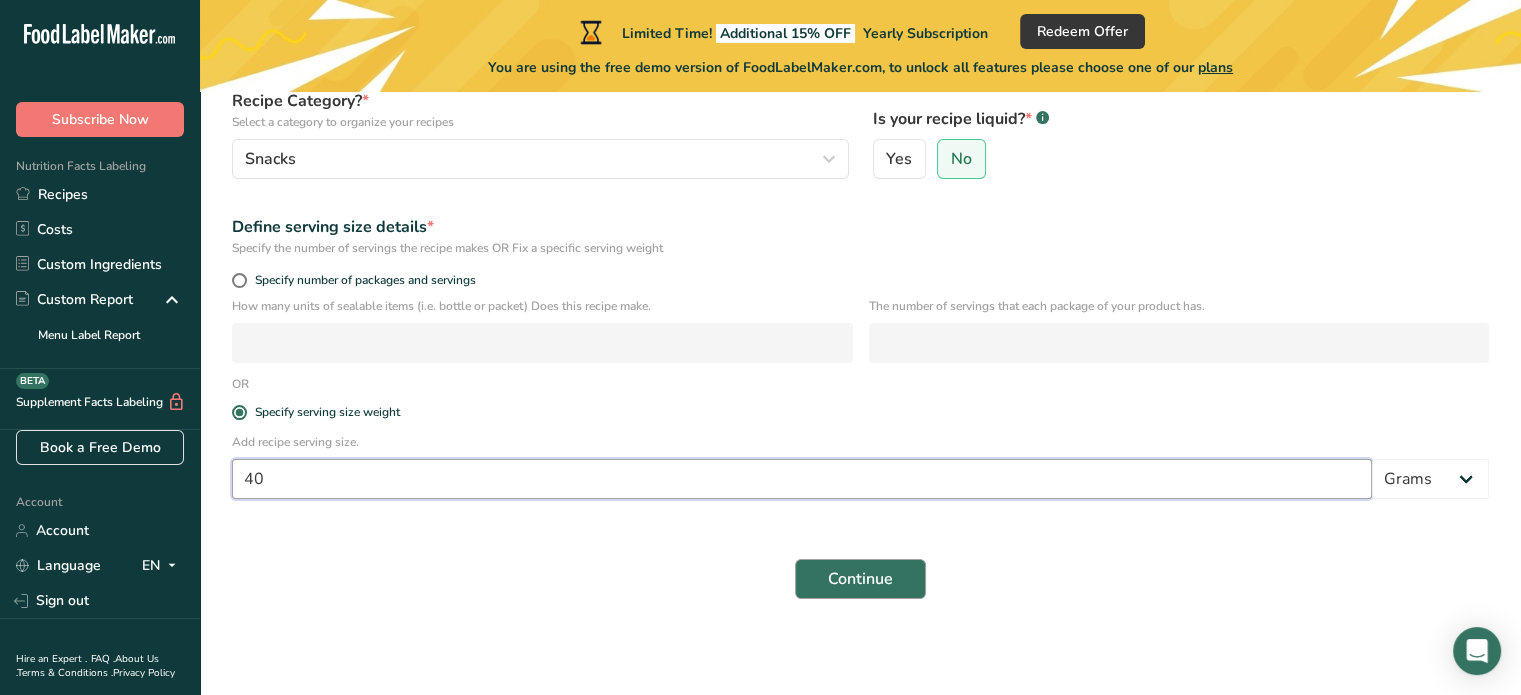 type on "40" 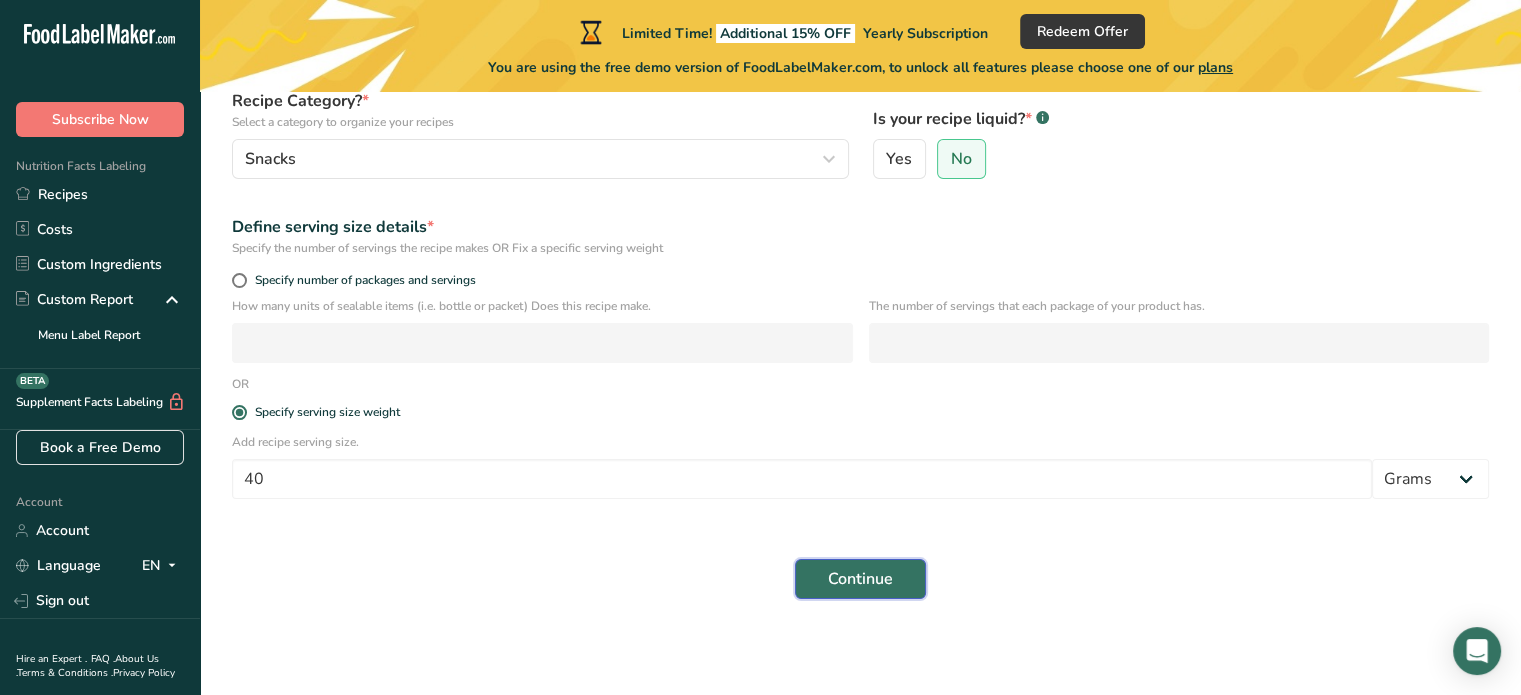 click on "Continue" at bounding box center [860, 579] 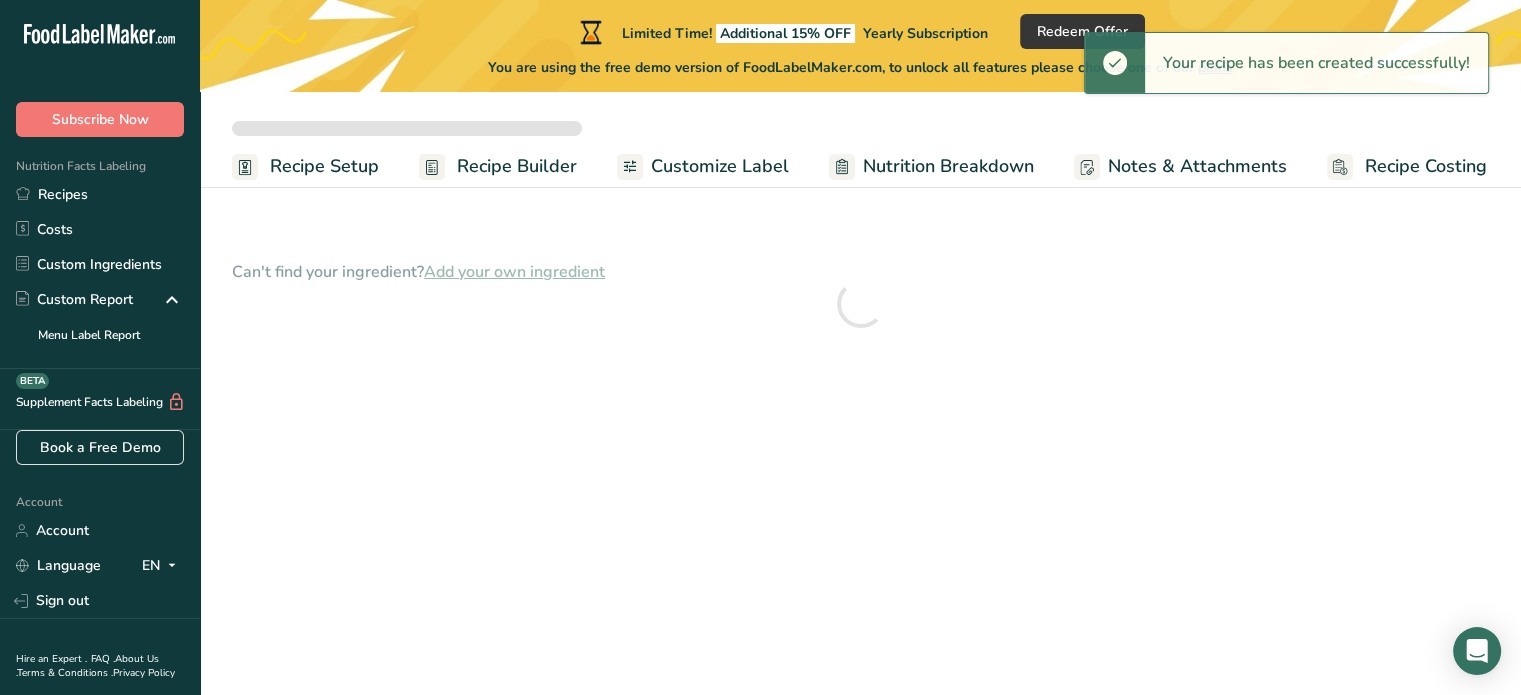 scroll, scrollTop: 0, scrollLeft: 0, axis: both 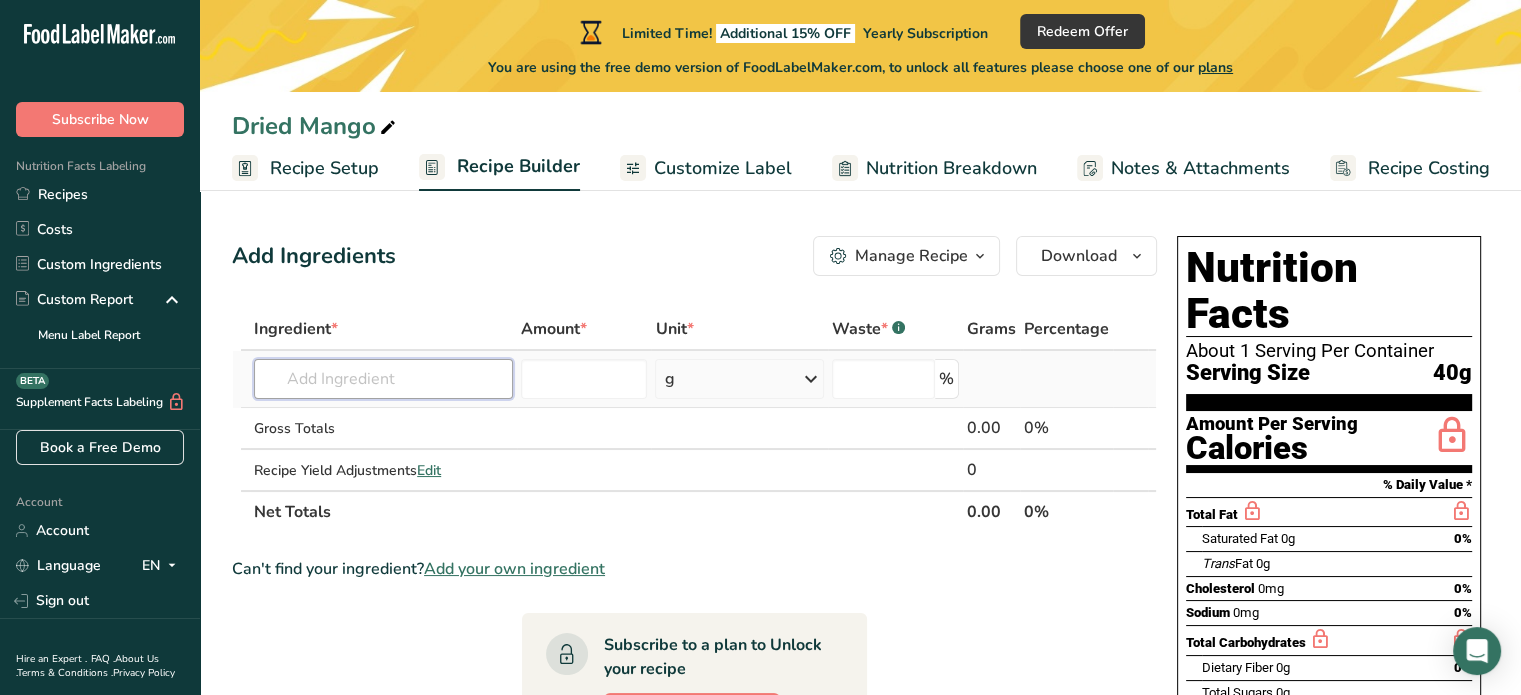 click at bounding box center (383, 379) 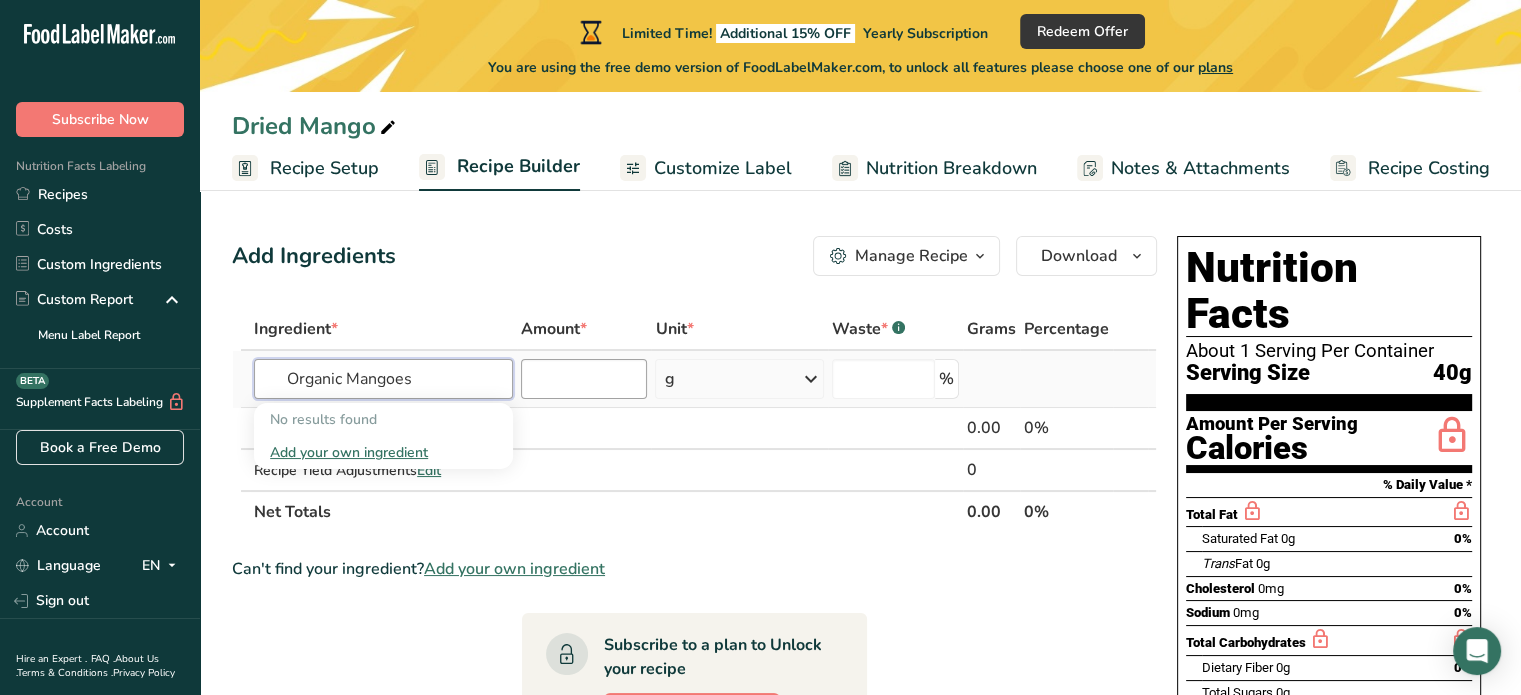 type on "Organic Mangoes" 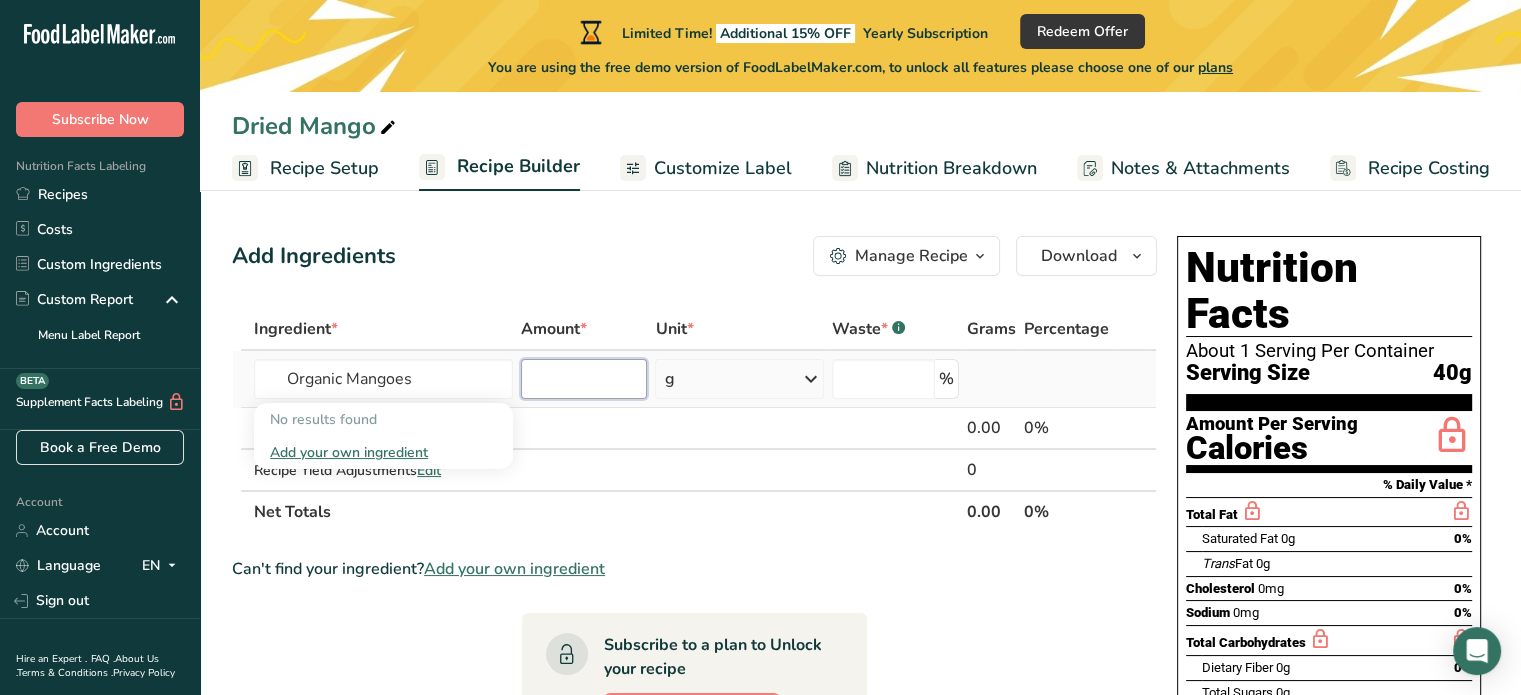 type 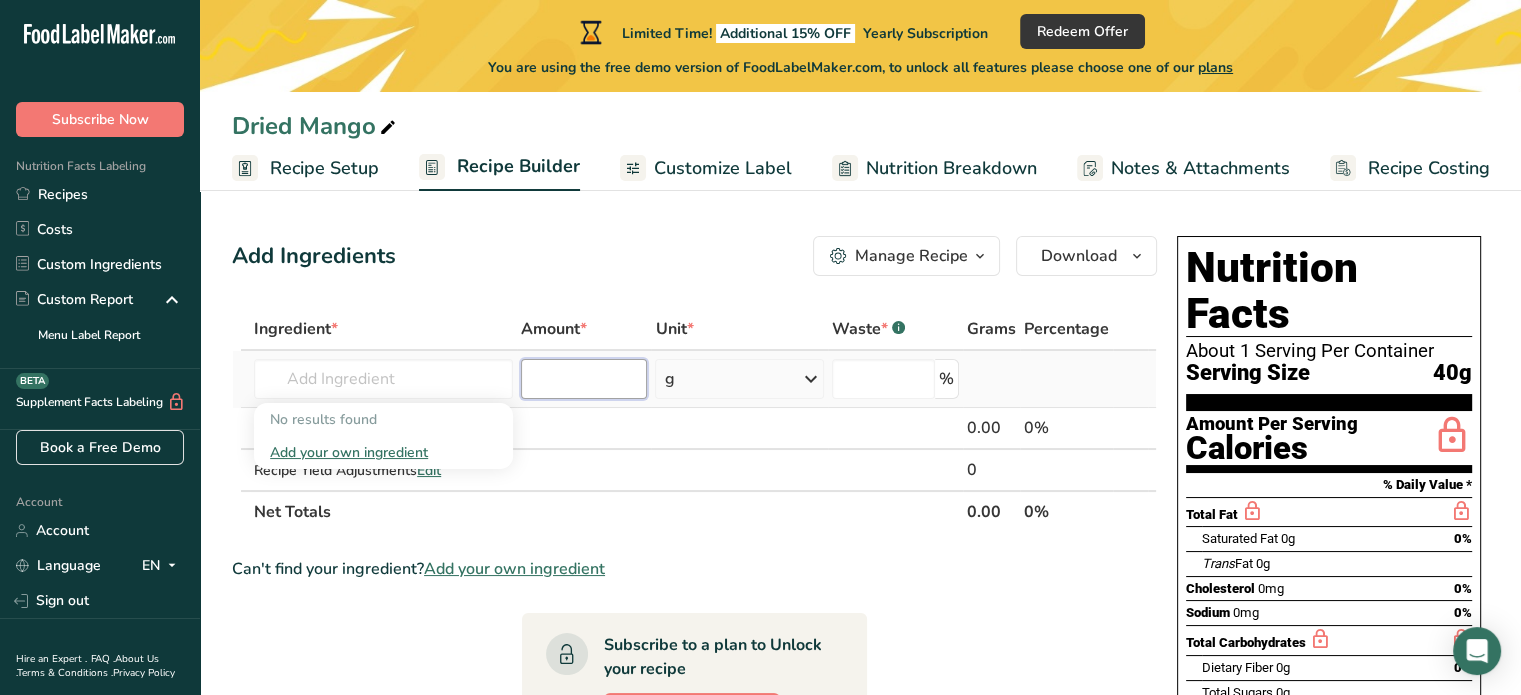 click at bounding box center [584, 379] 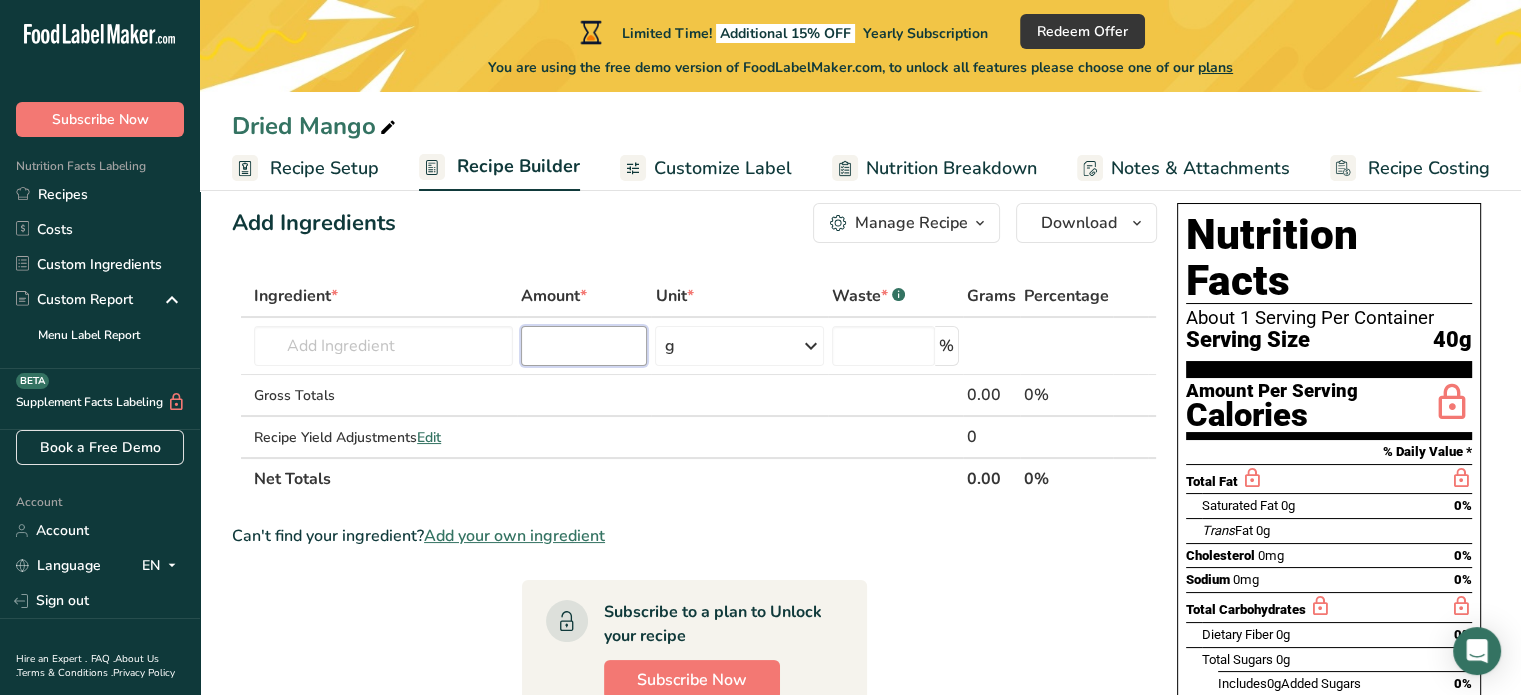 scroll, scrollTop: 0, scrollLeft: 0, axis: both 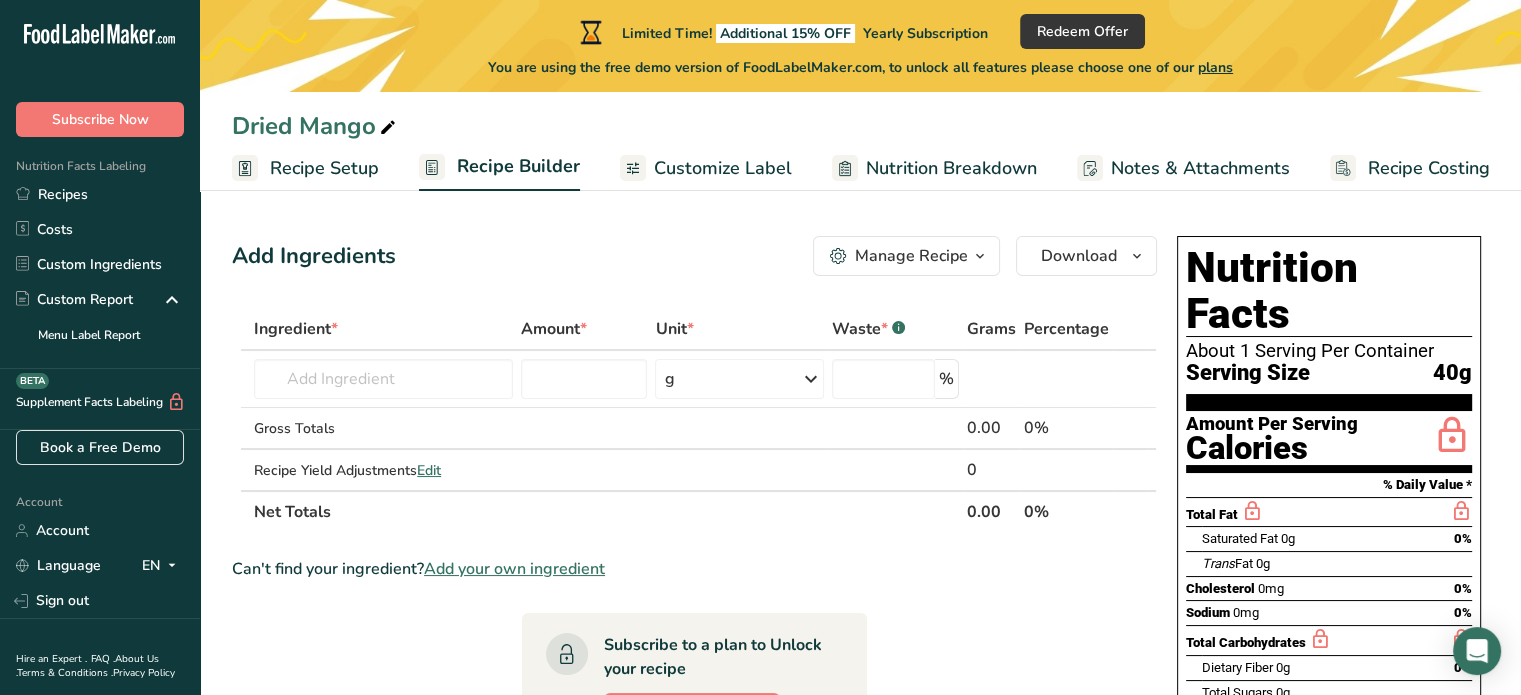 click on "Customize Label" at bounding box center [723, 168] 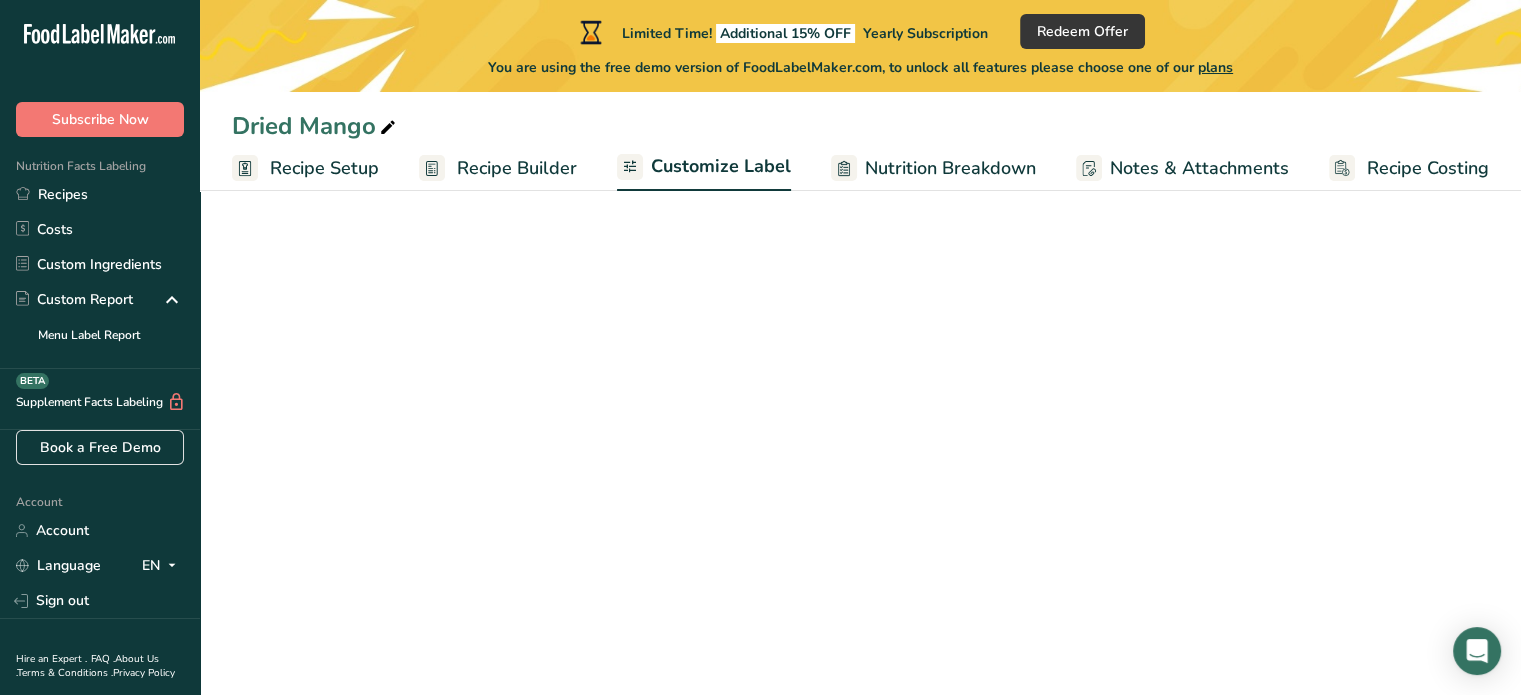 scroll, scrollTop: 0, scrollLeft: 0, axis: both 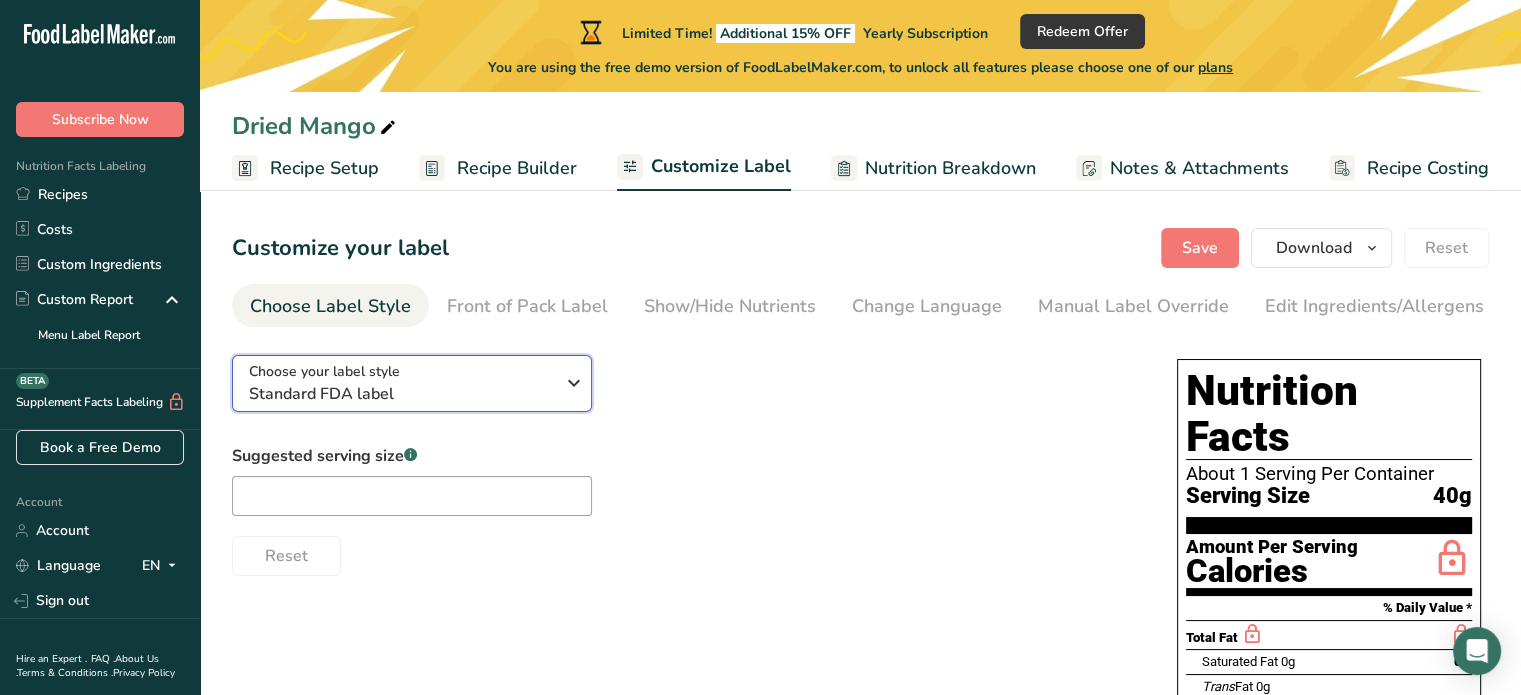 click at bounding box center (574, 383) 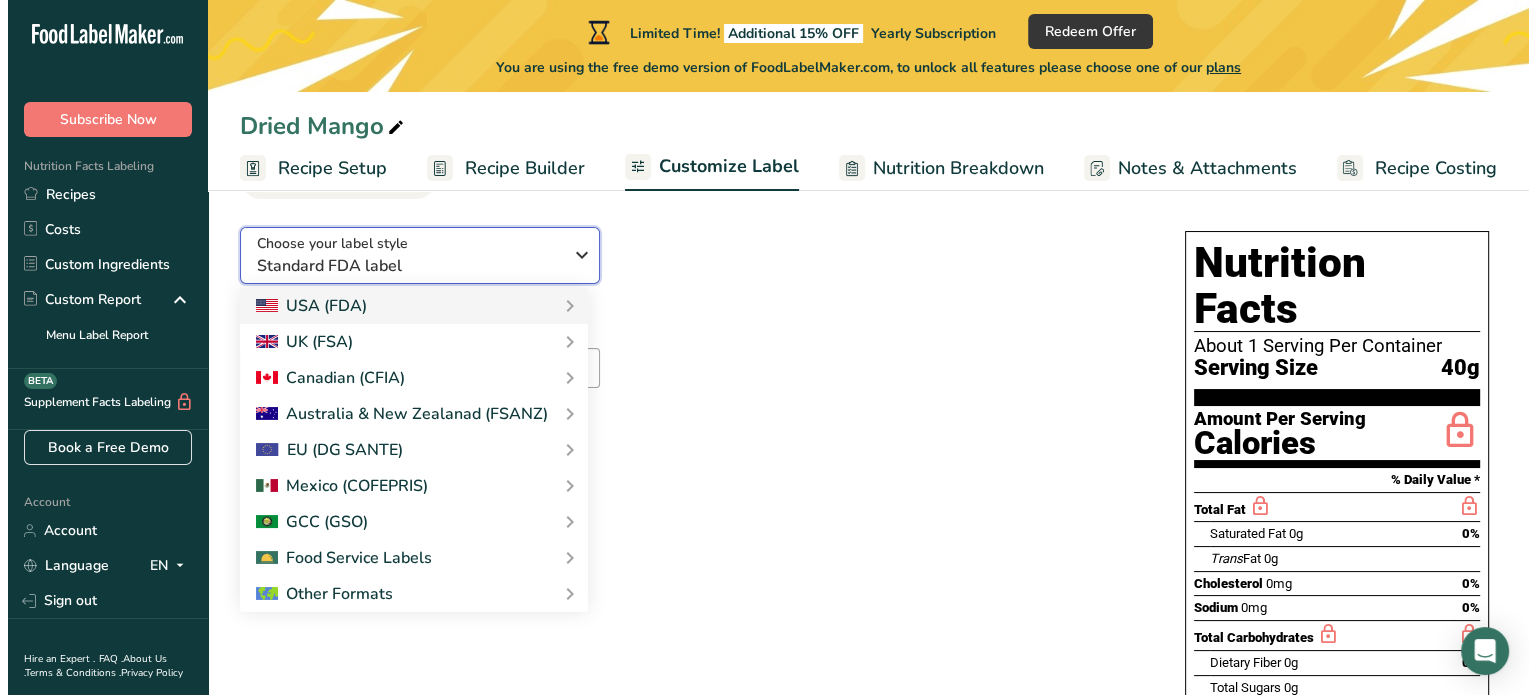 scroll, scrollTop: 129, scrollLeft: 0, axis: vertical 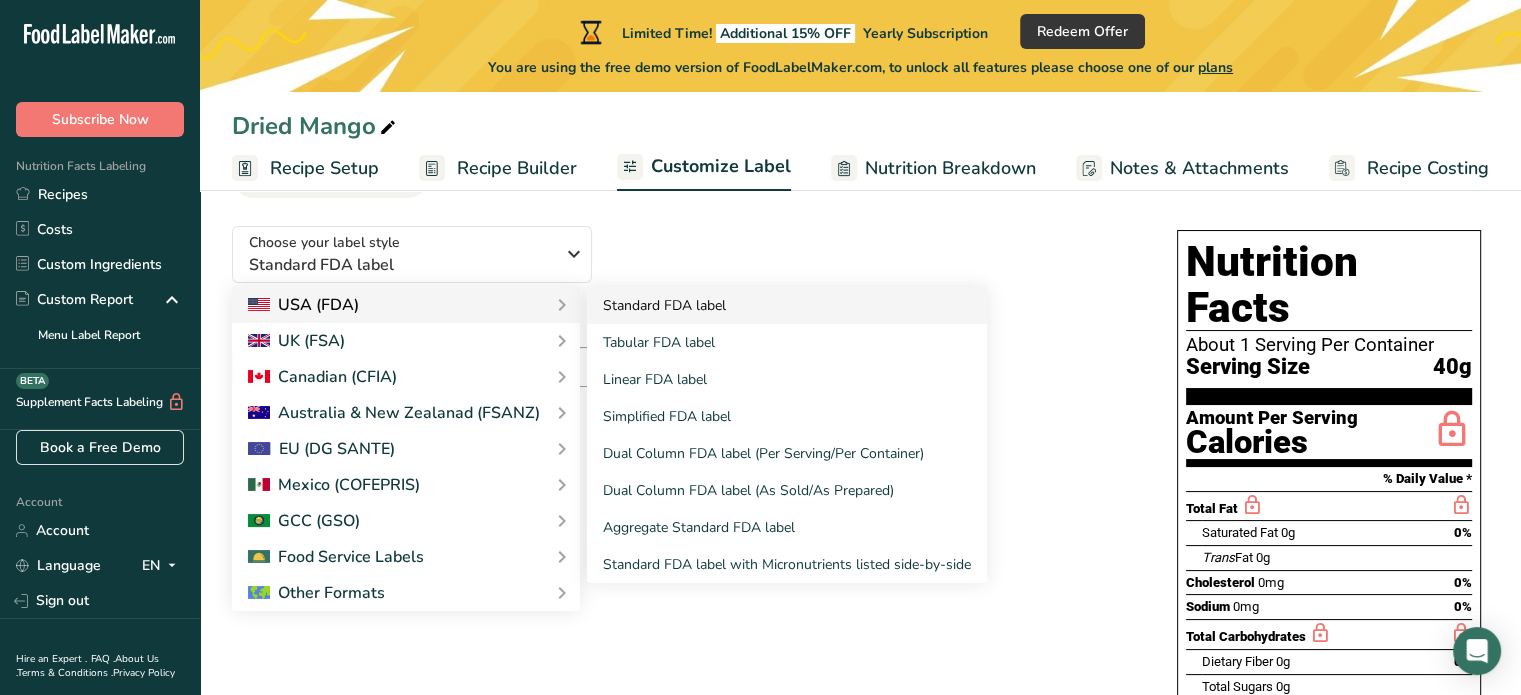 click on "Standard FDA label" at bounding box center [787, 305] 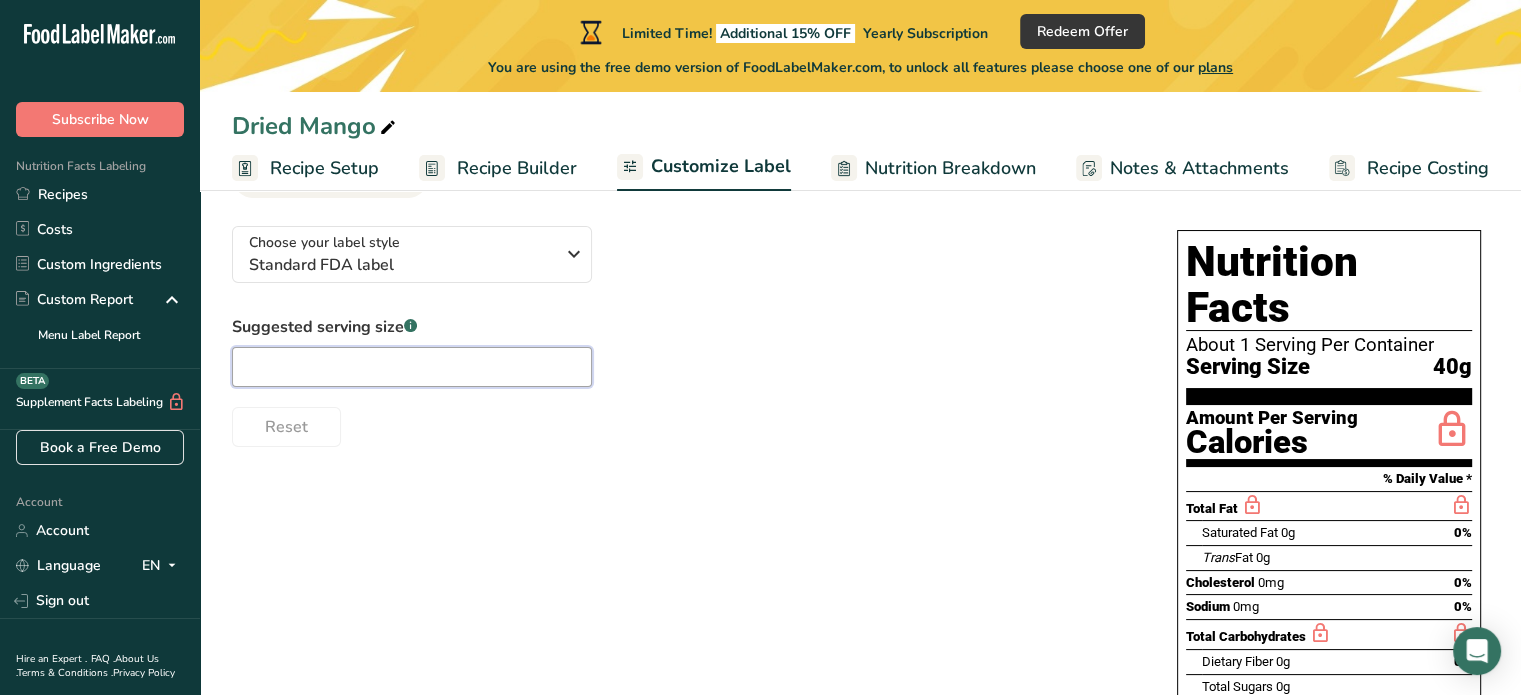 click at bounding box center [412, 367] 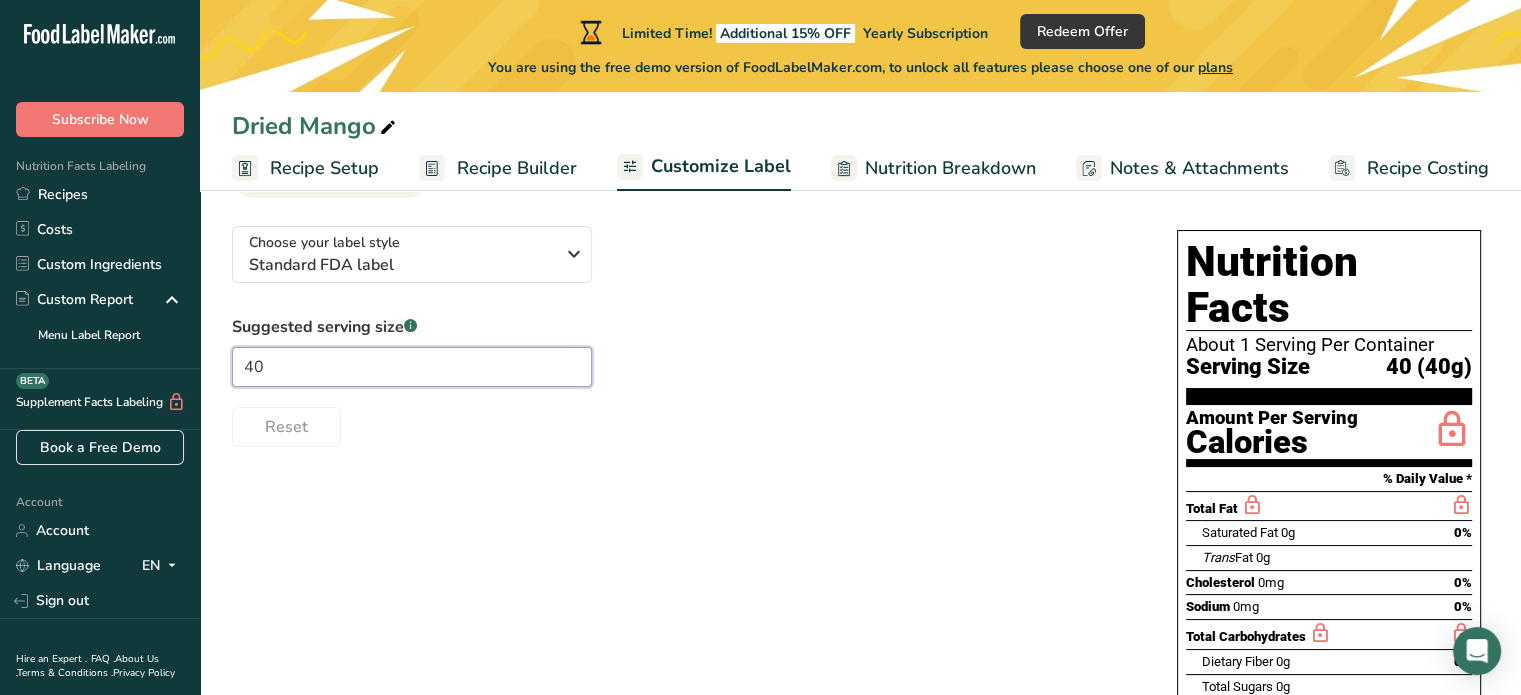 type on "40" 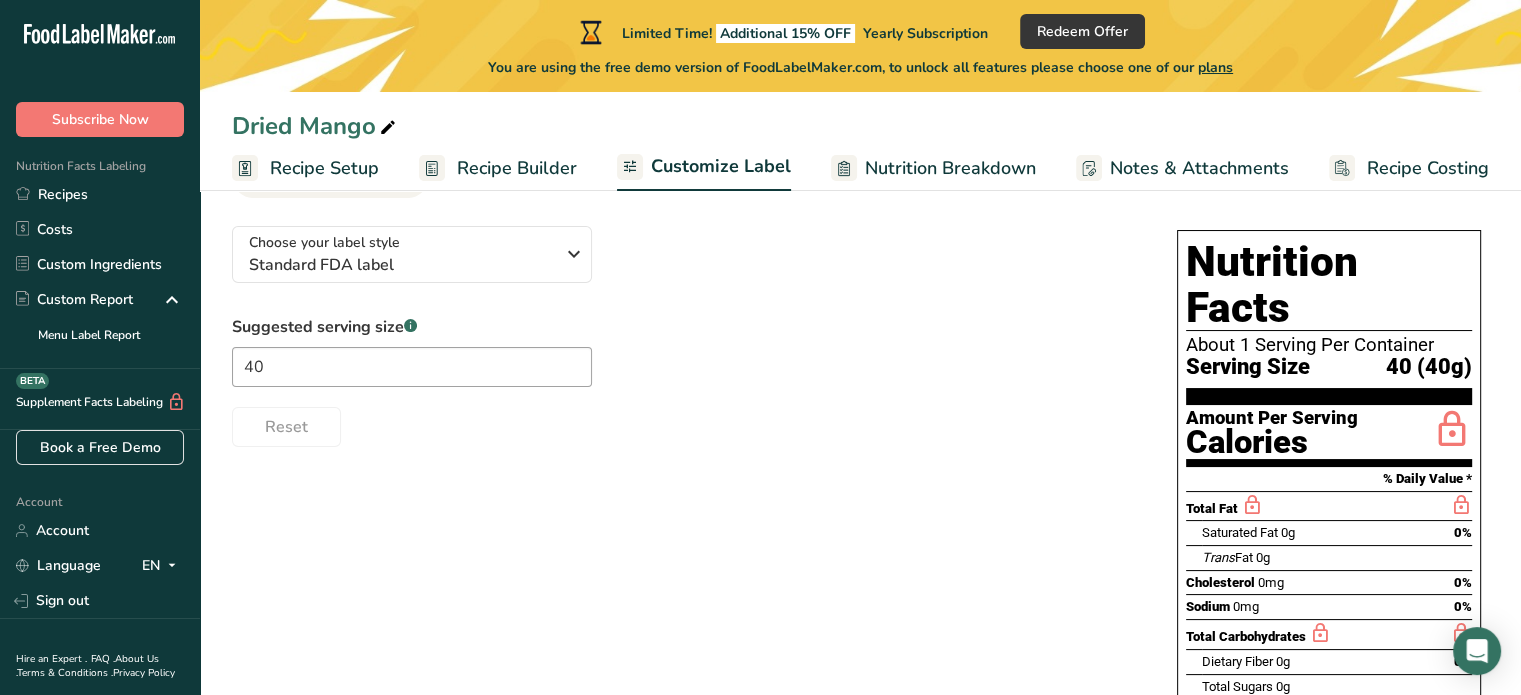 click on "Nutrition Breakdown" at bounding box center [950, 168] 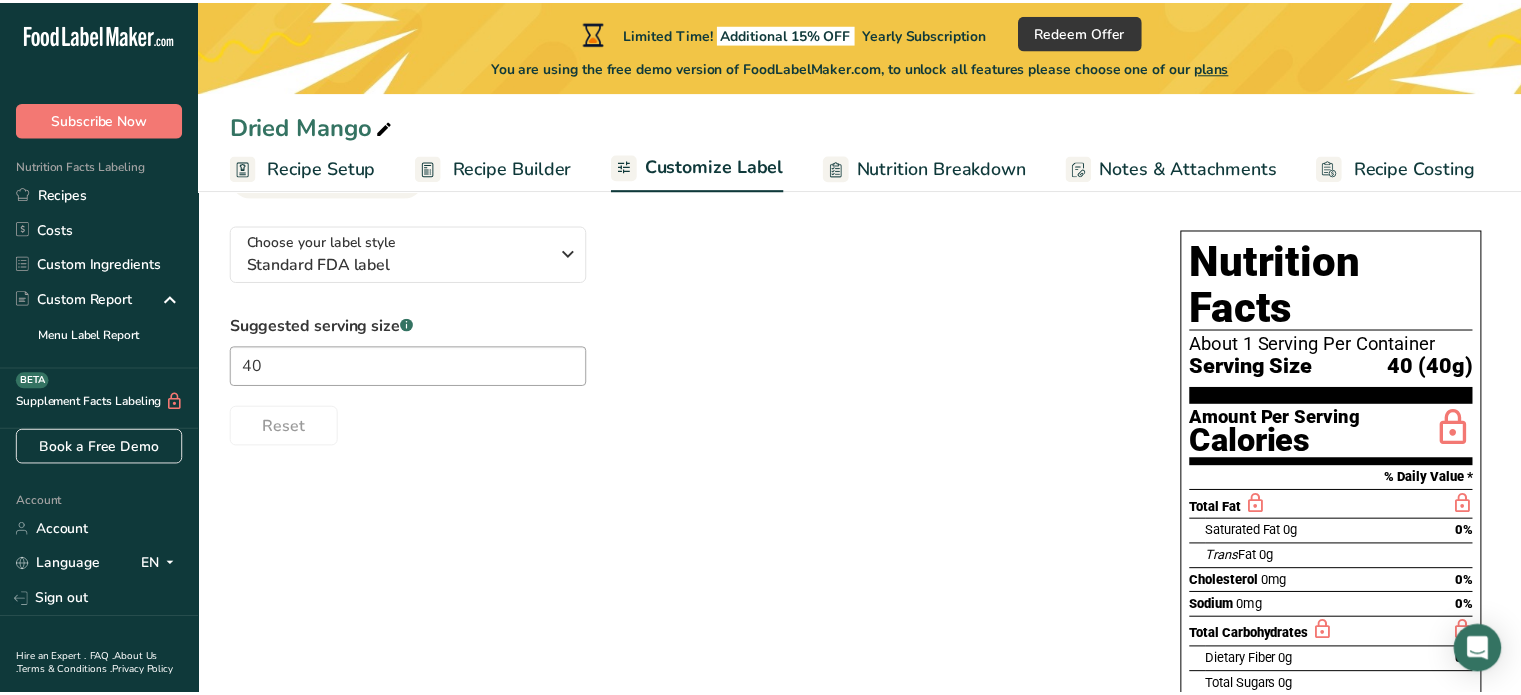 scroll, scrollTop: 0, scrollLeft: 0, axis: both 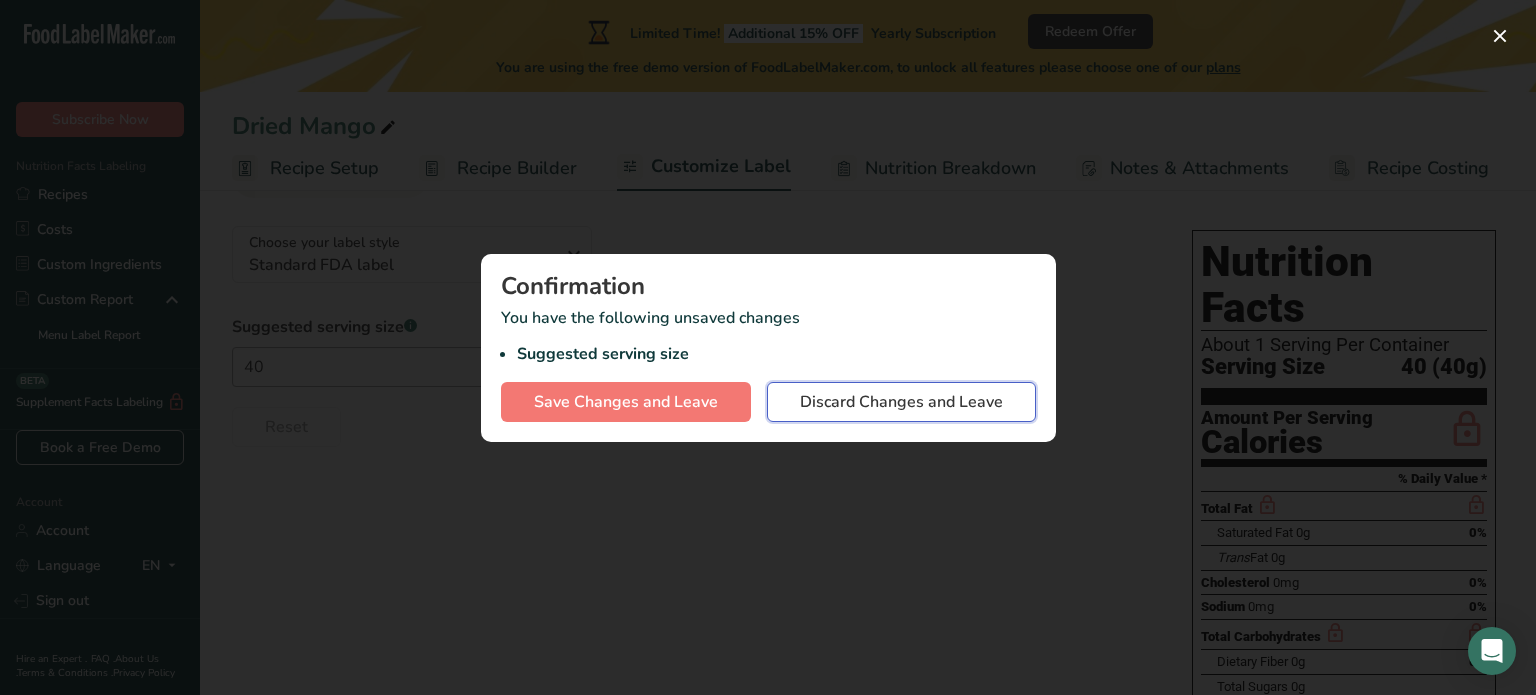 click on "Discard Changes and Leave" at bounding box center [901, 402] 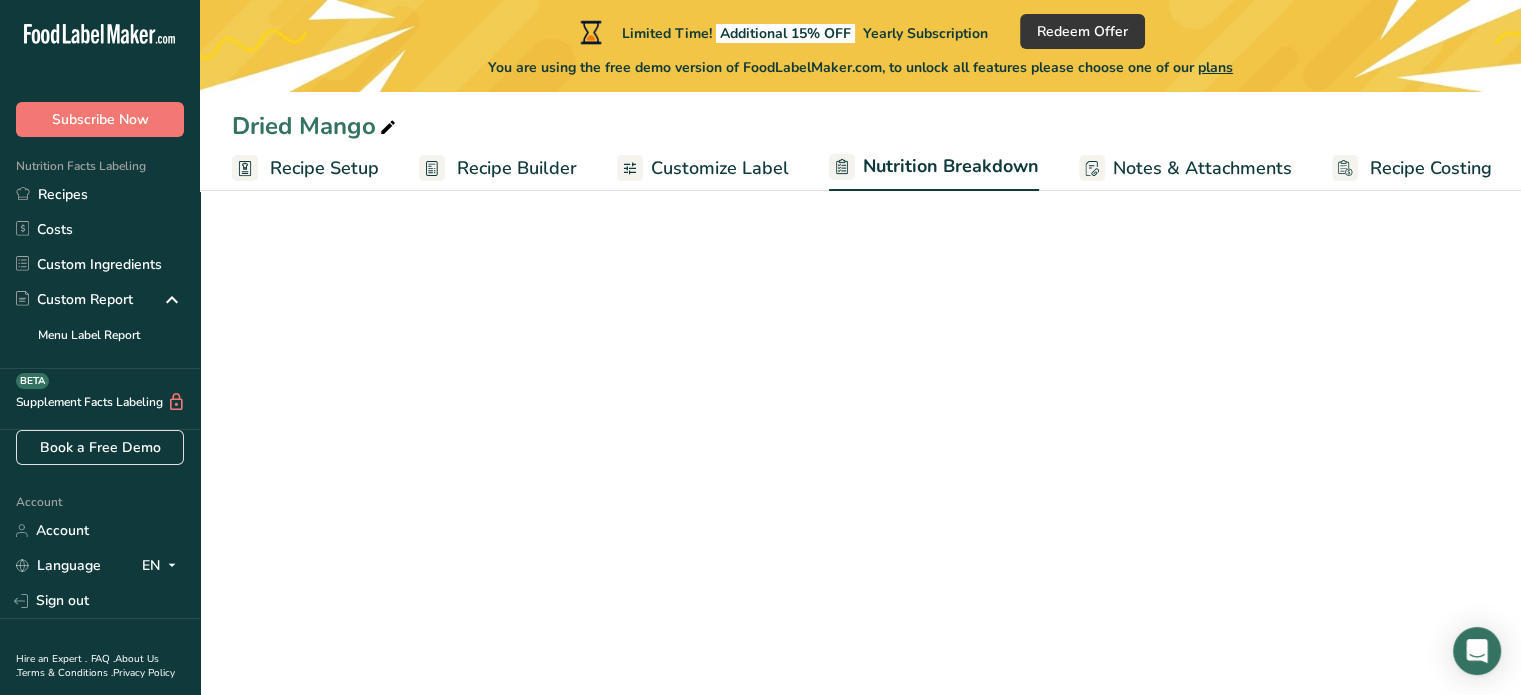 select on "Calories" 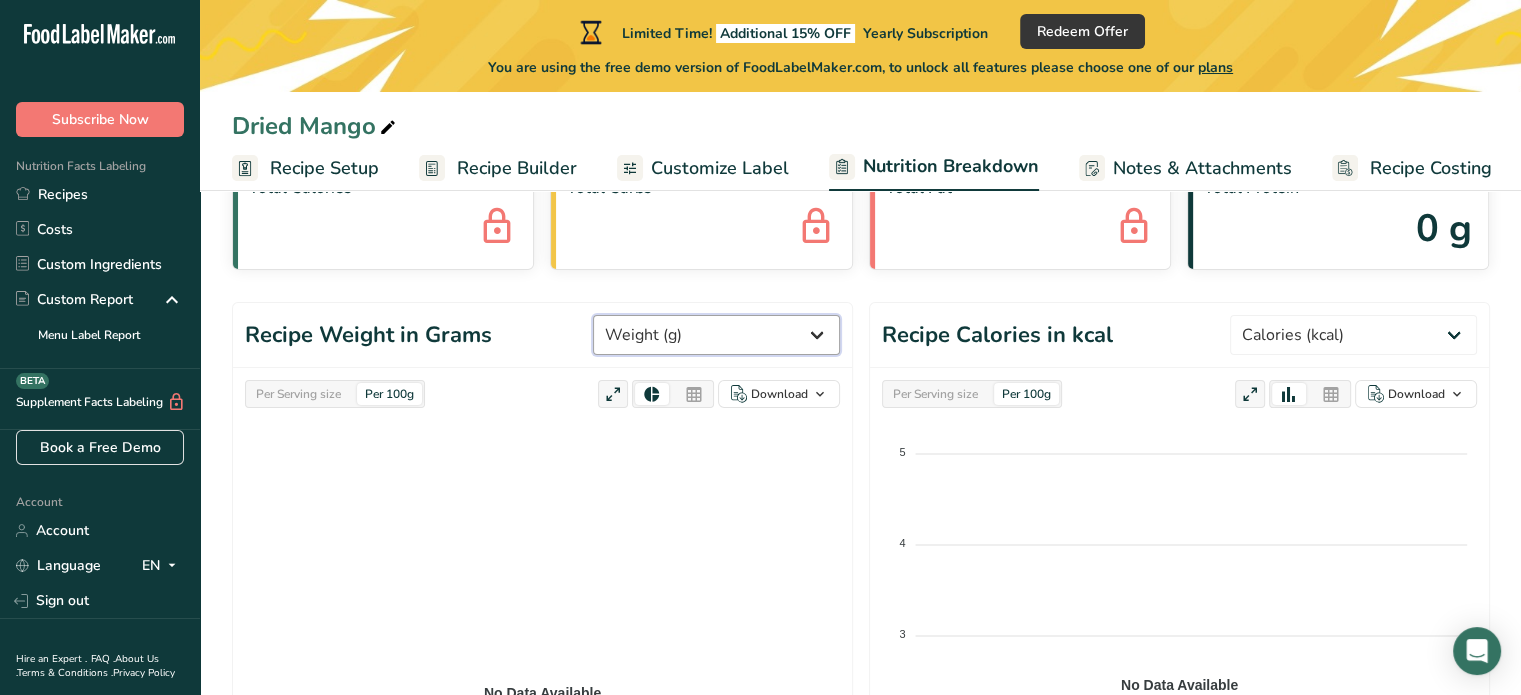 click on "Weight (g)
Calories (kcal)
Energy KJ (kj)
Total Fat (g)
Saturated Fat (g)
Trans Fat (g)
Cholesterol (mg)
Sodium (mg)
Total Carbohydrates (g)
Dietary Fiber (g)
Total Sugars (g)
Added Sugars (g)
Protein (g)
Vitamin D (mcg)
Vitamin A, RAE (mcg)
Vitamin C (mg)
Vitamin E (mg)
Vitamin K (mcg)
Thiamin (B1) (mg)
Riboflavin (B2) (mg)
Niacin (B3) (mg)
Vitamin B6 (mg)
Folate DFE (mcg)
(Folic Acid) (mcg)
Vitamin B12 (mcg)" at bounding box center (716, 335) 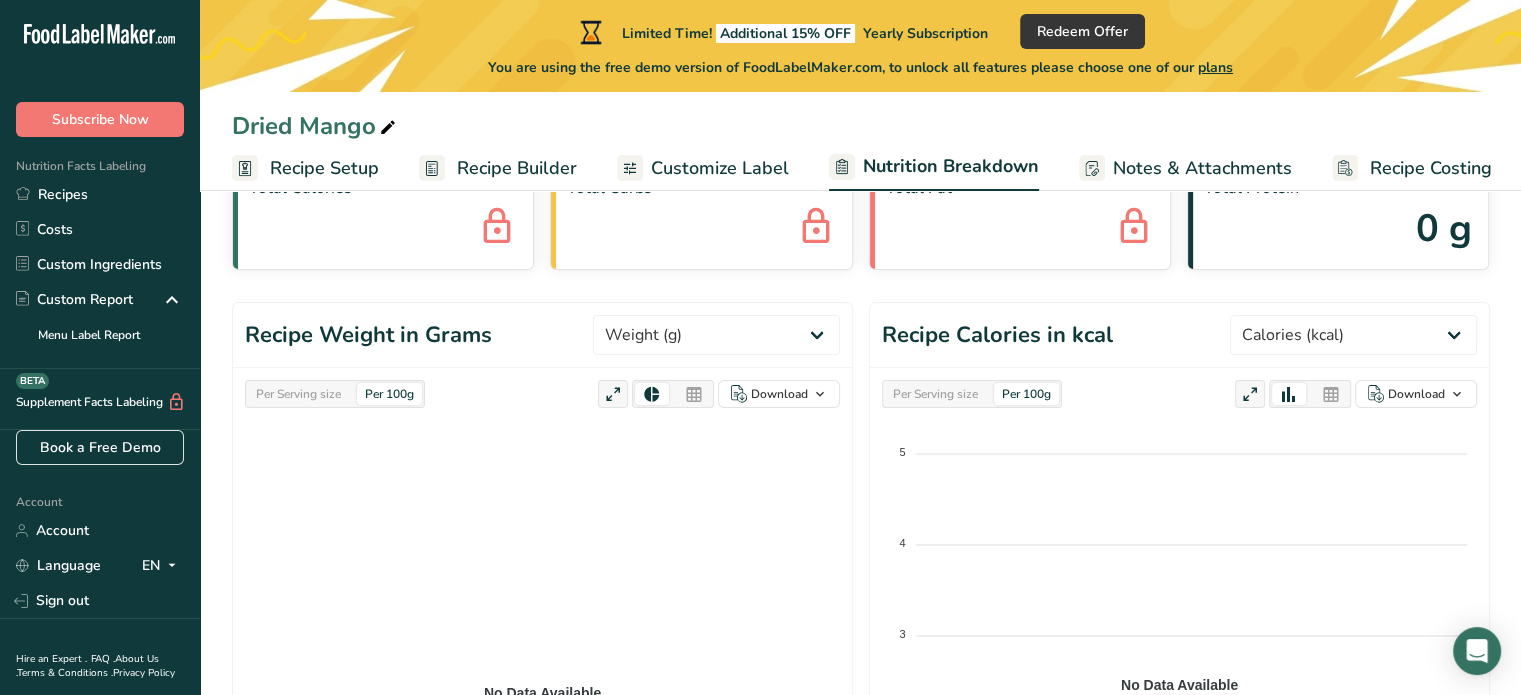 click on "Customize Label" at bounding box center [720, 168] 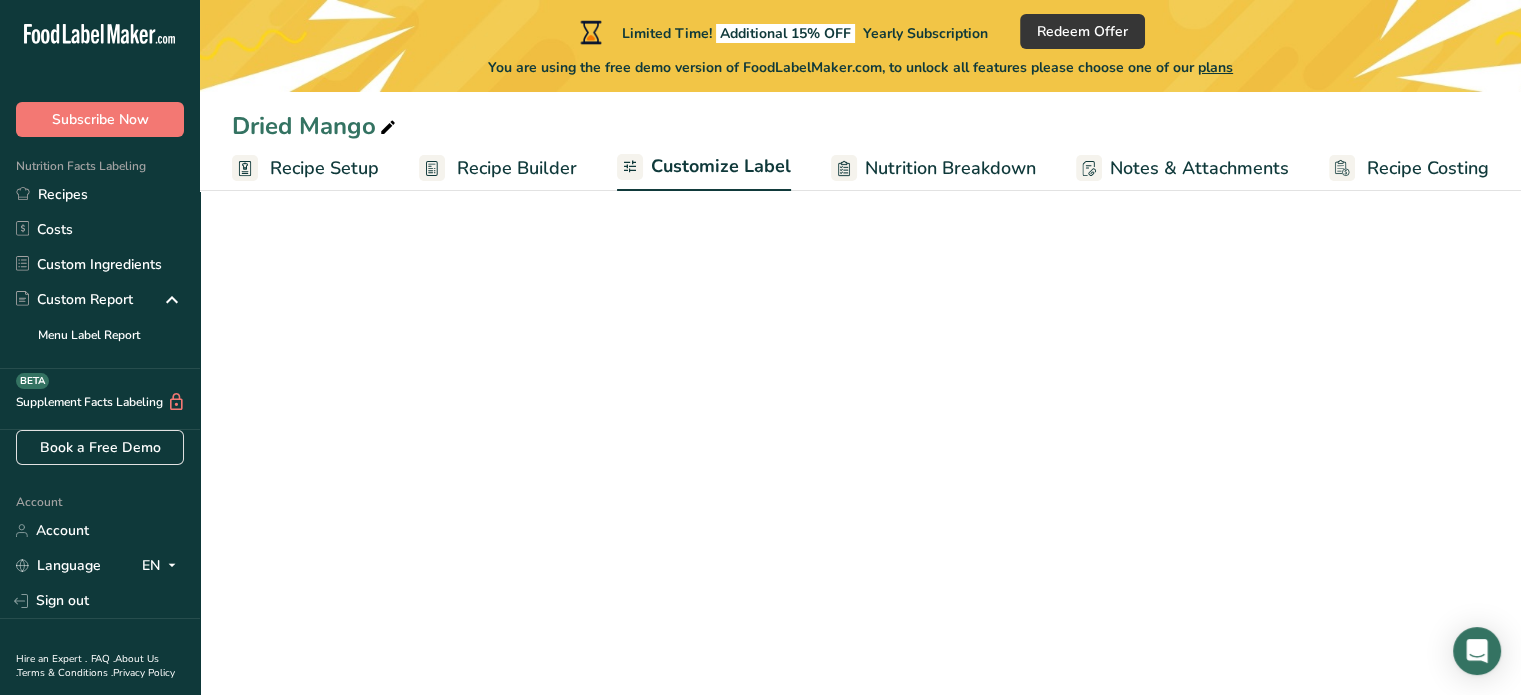 scroll, scrollTop: 0, scrollLeft: 0, axis: both 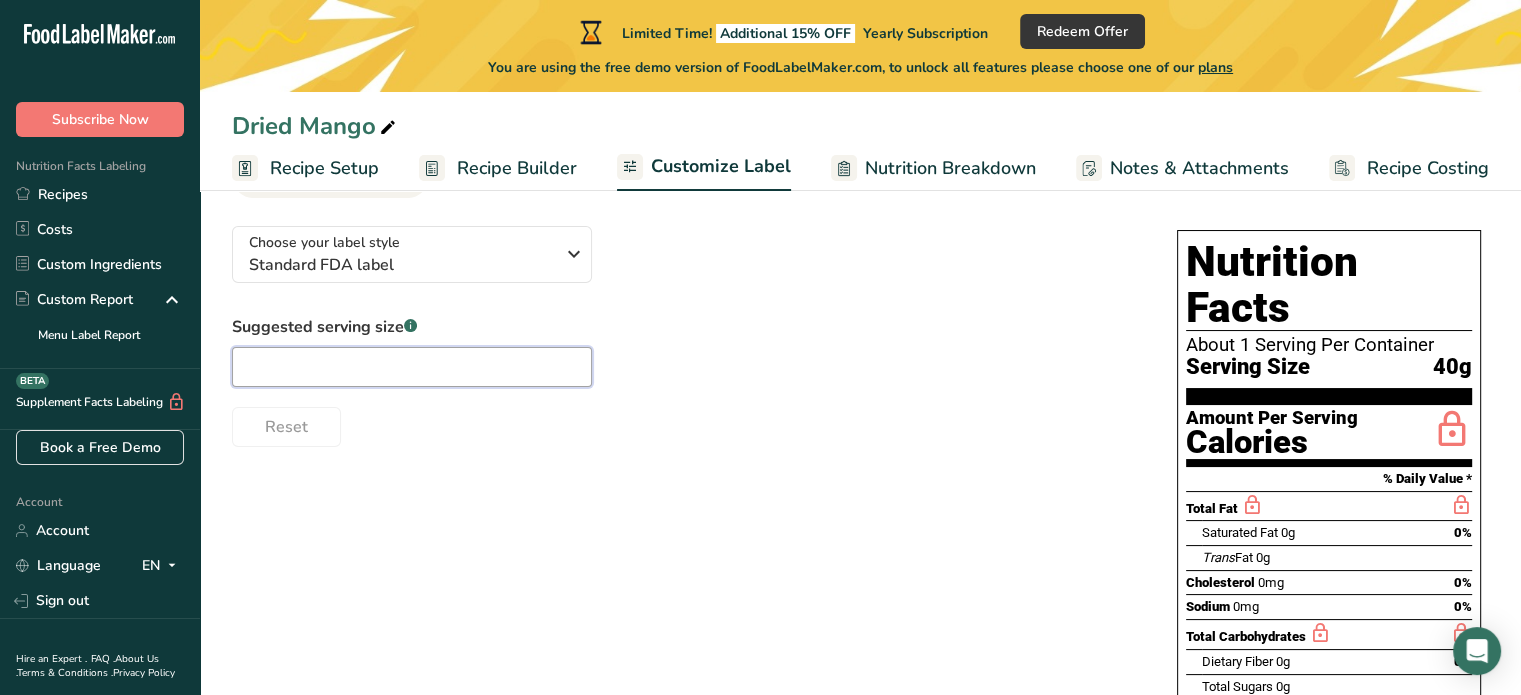 click at bounding box center [412, 367] 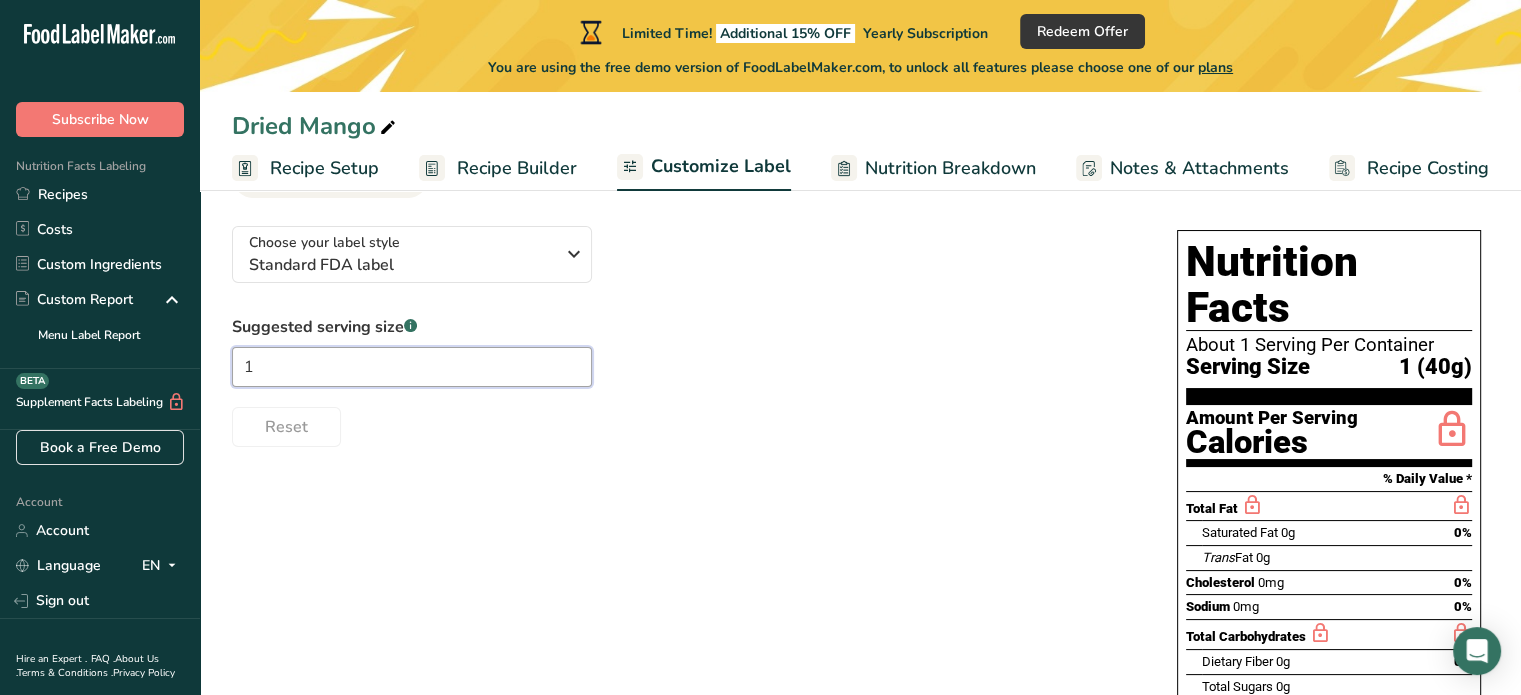 type on "1" 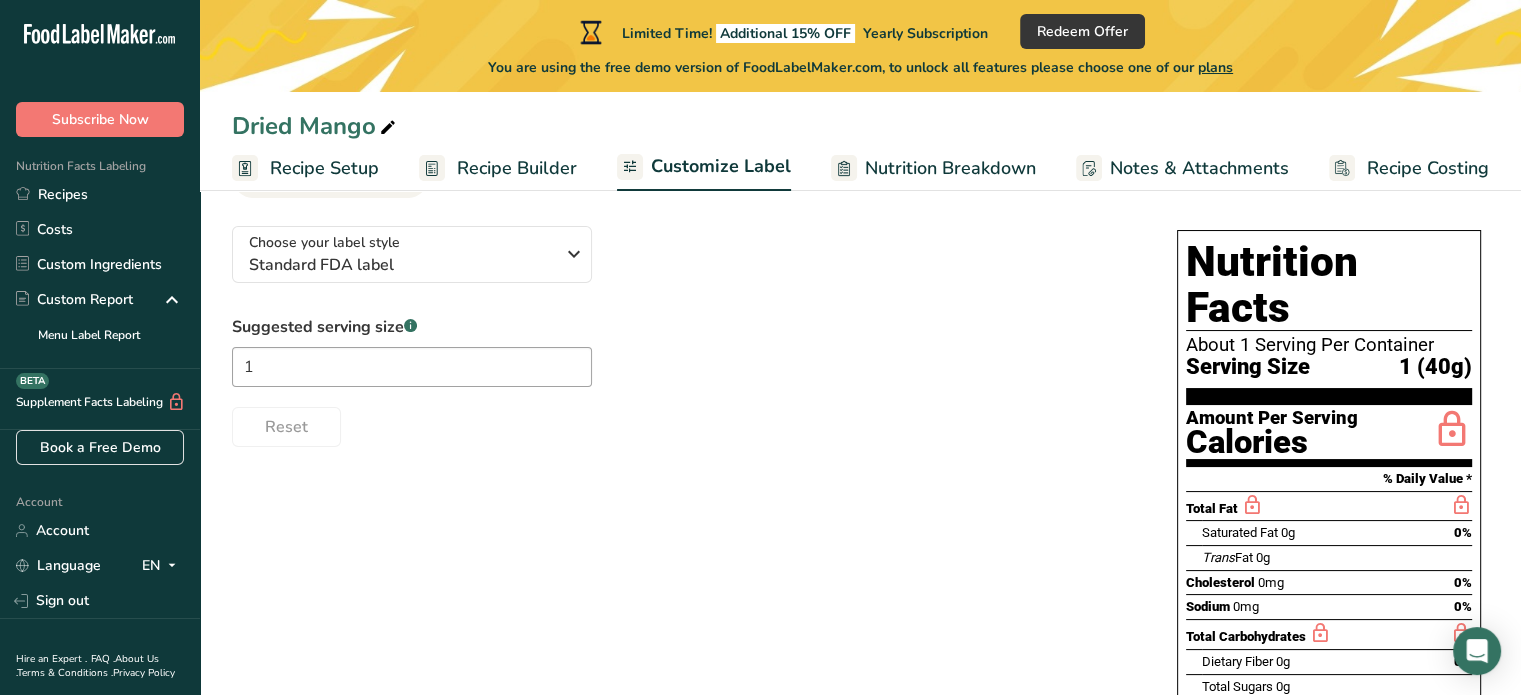click on "Reset" at bounding box center (684, 423) 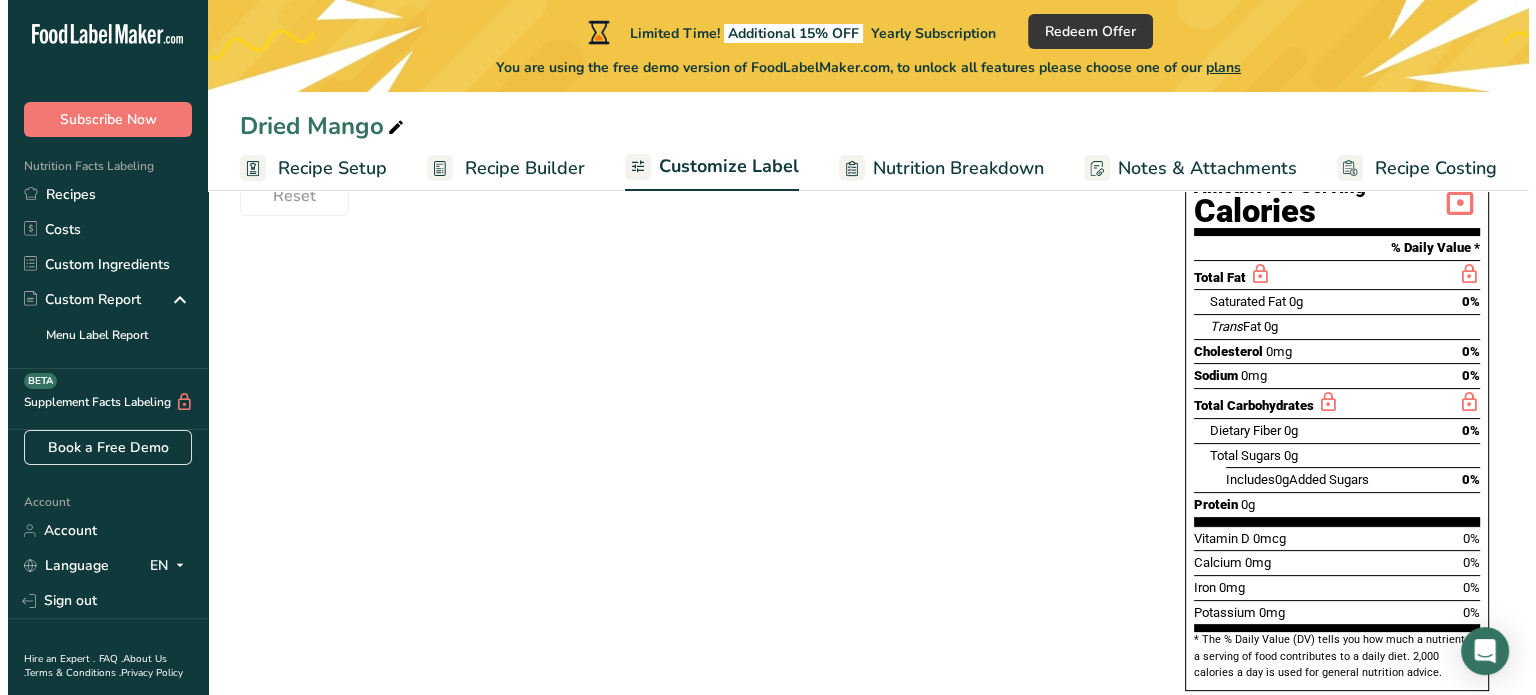 scroll, scrollTop: 73, scrollLeft: 0, axis: vertical 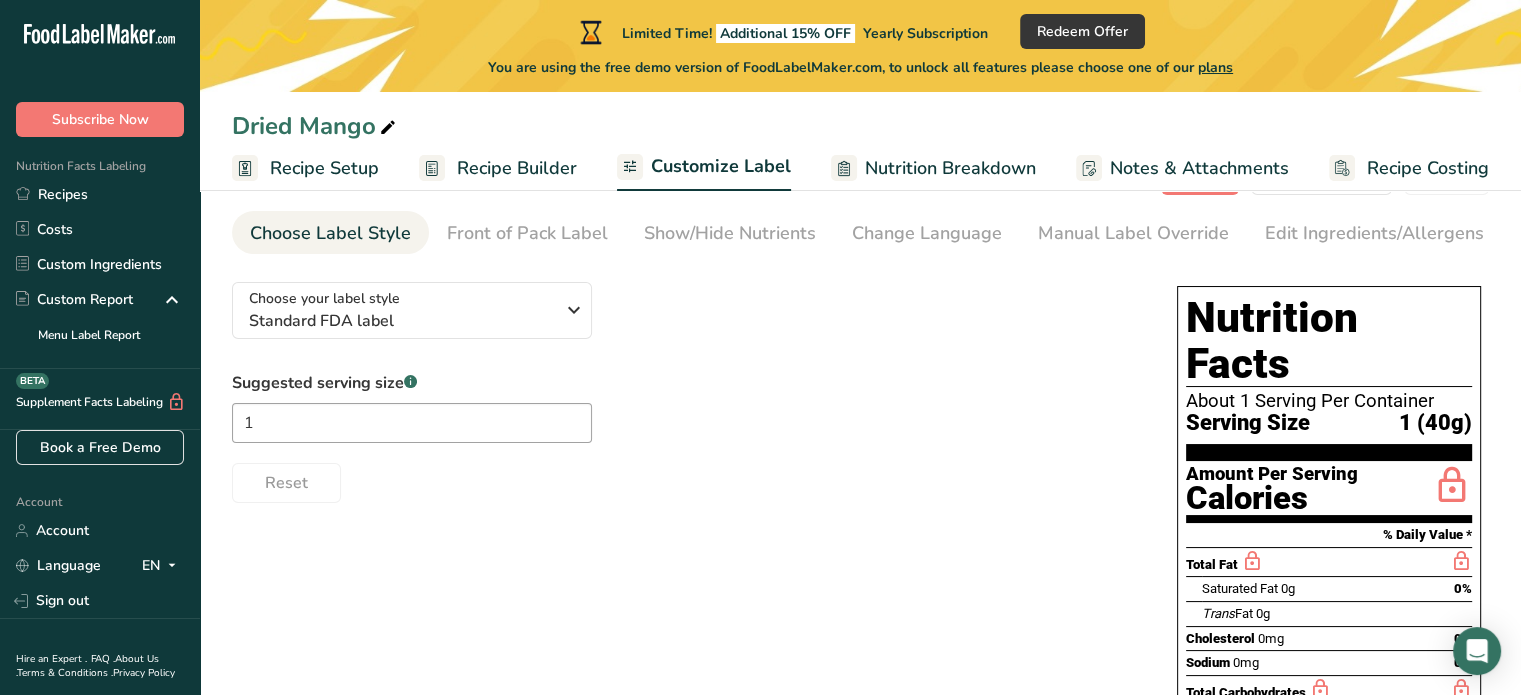 click on "Nutrition Breakdown" at bounding box center [950, 168] 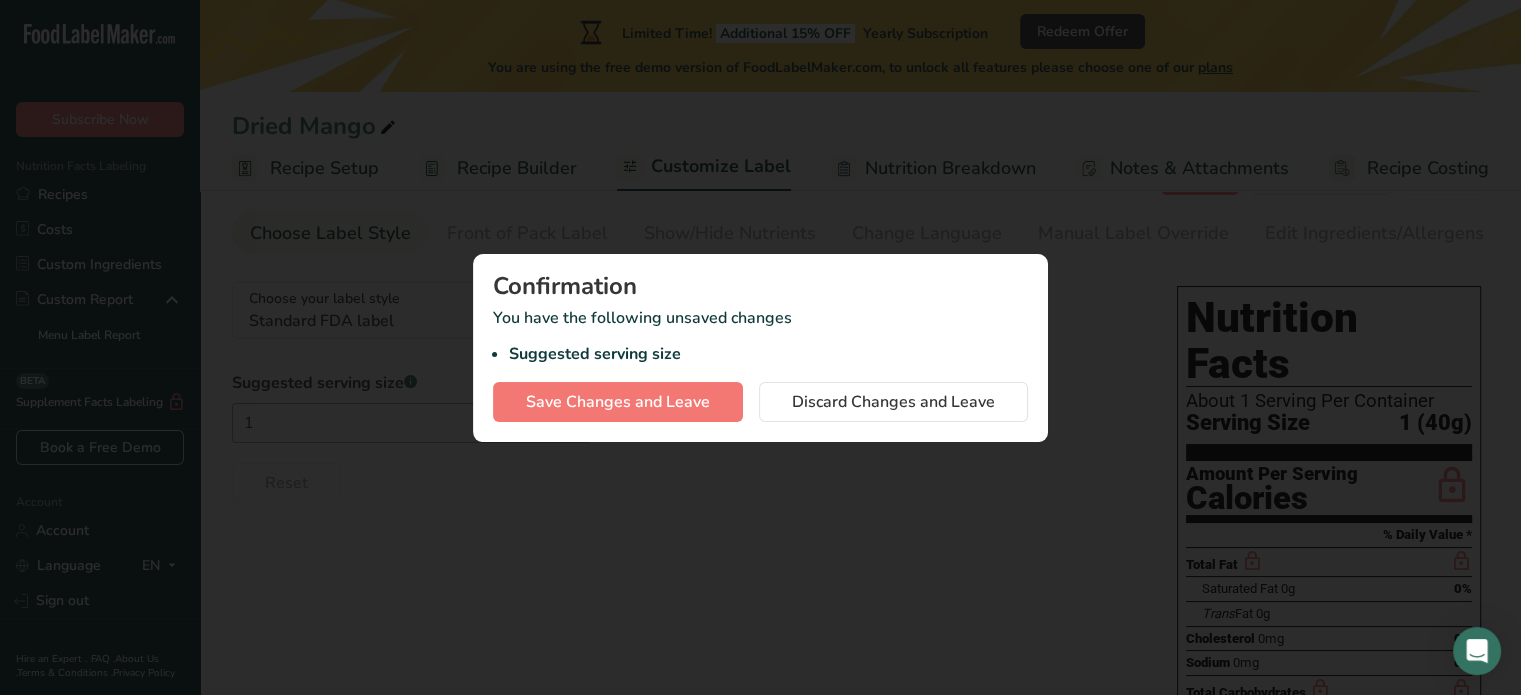 scroll, scrollTop: 0, scrollLeft: 0, axis: both 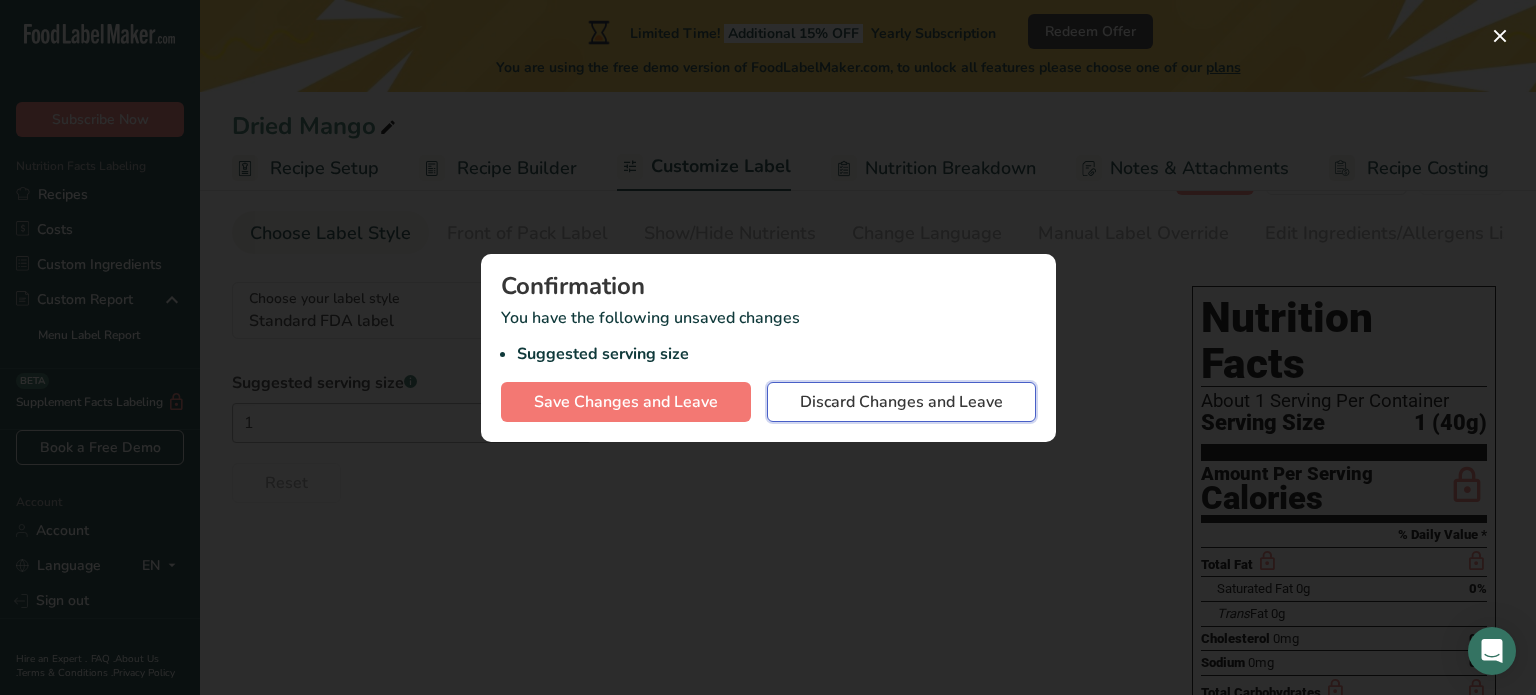 click on "Discard Changes and Leave" at bounding box center (901, 402) 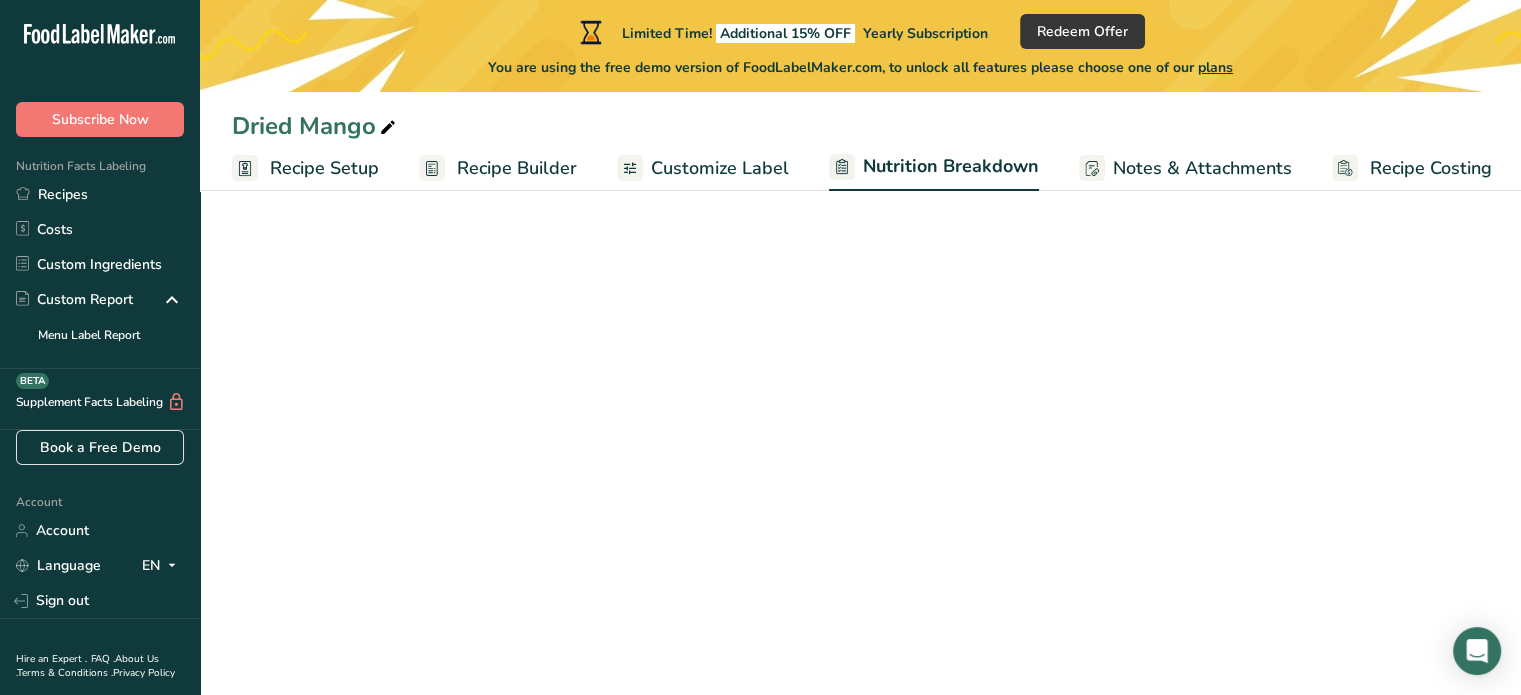 select on "Calories" 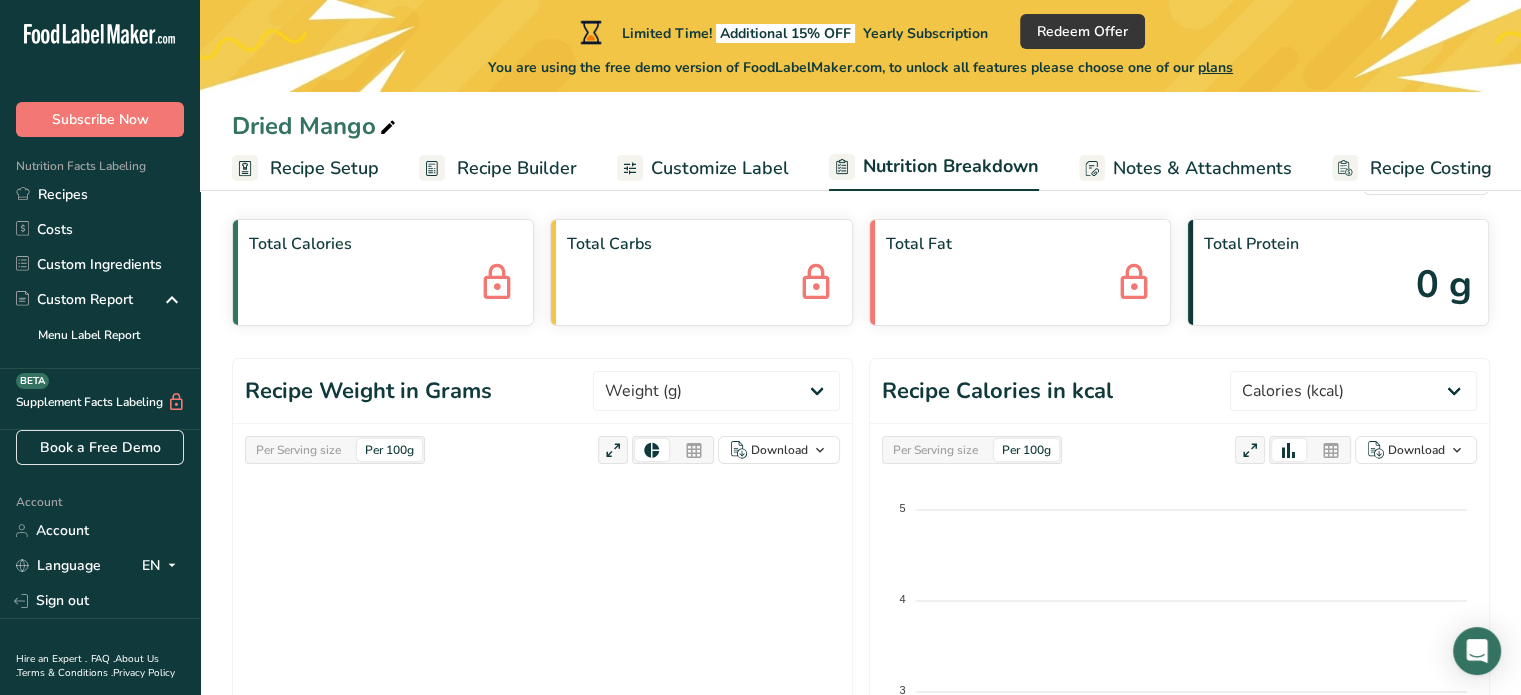 click on "Total Protein
0 g" at bounding box center (1338, 272) 